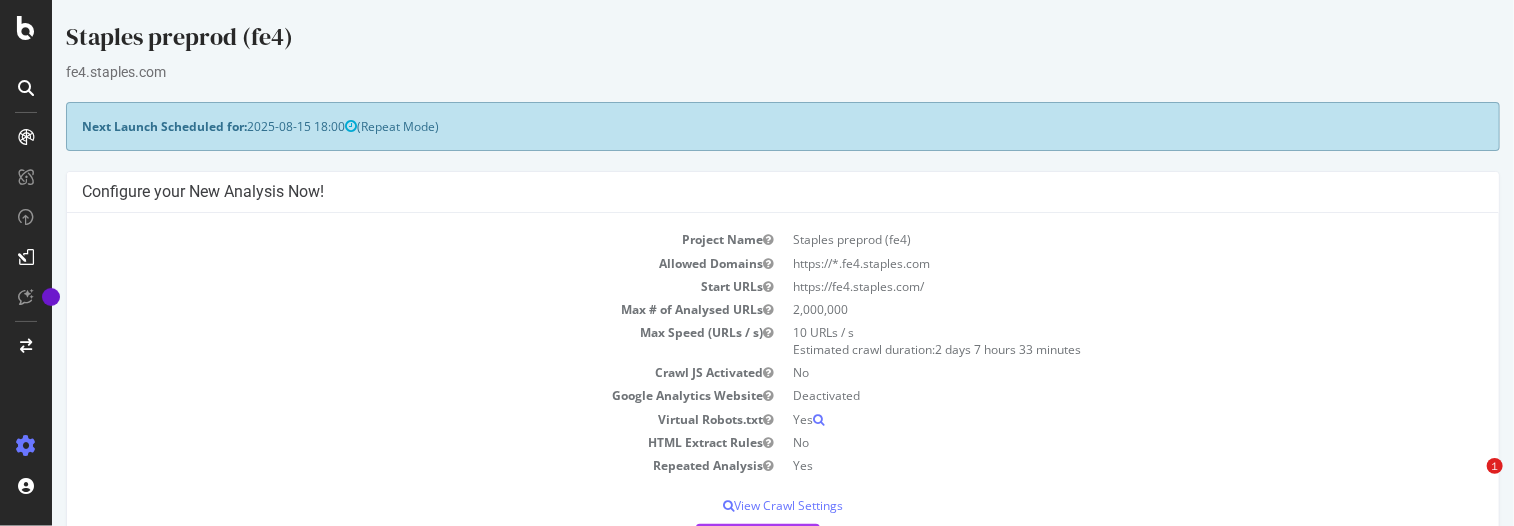 scroll, scrollTop: 0, scrollLeft: 0, axis: both 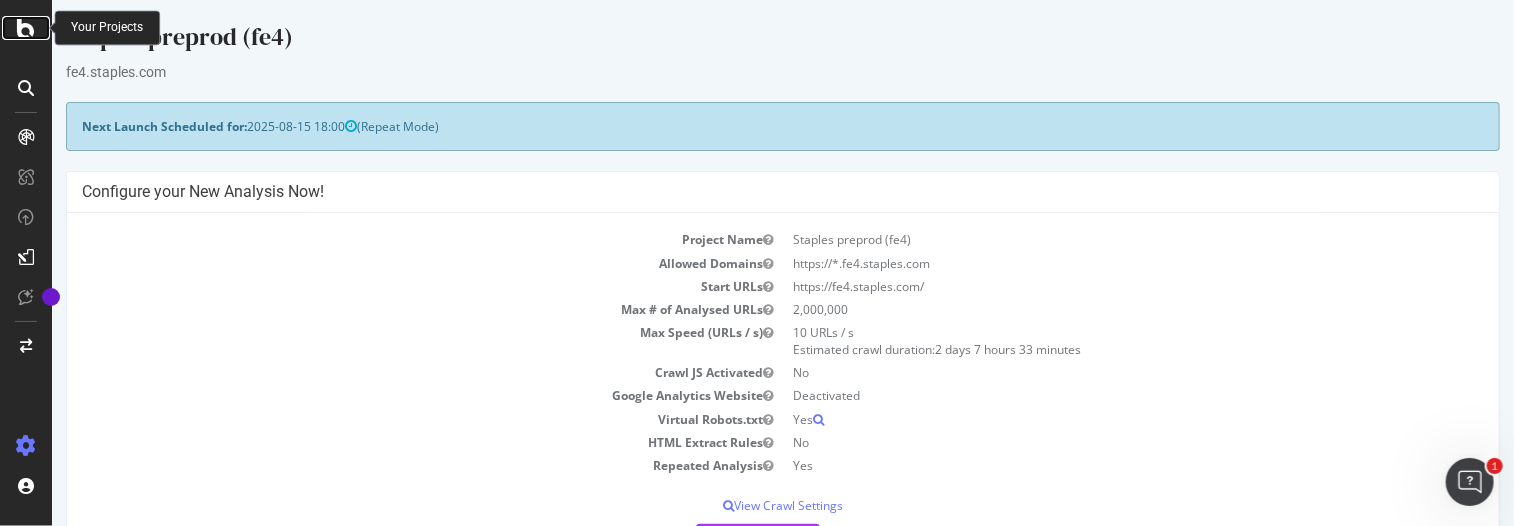 click at bounding box center (26, 28) 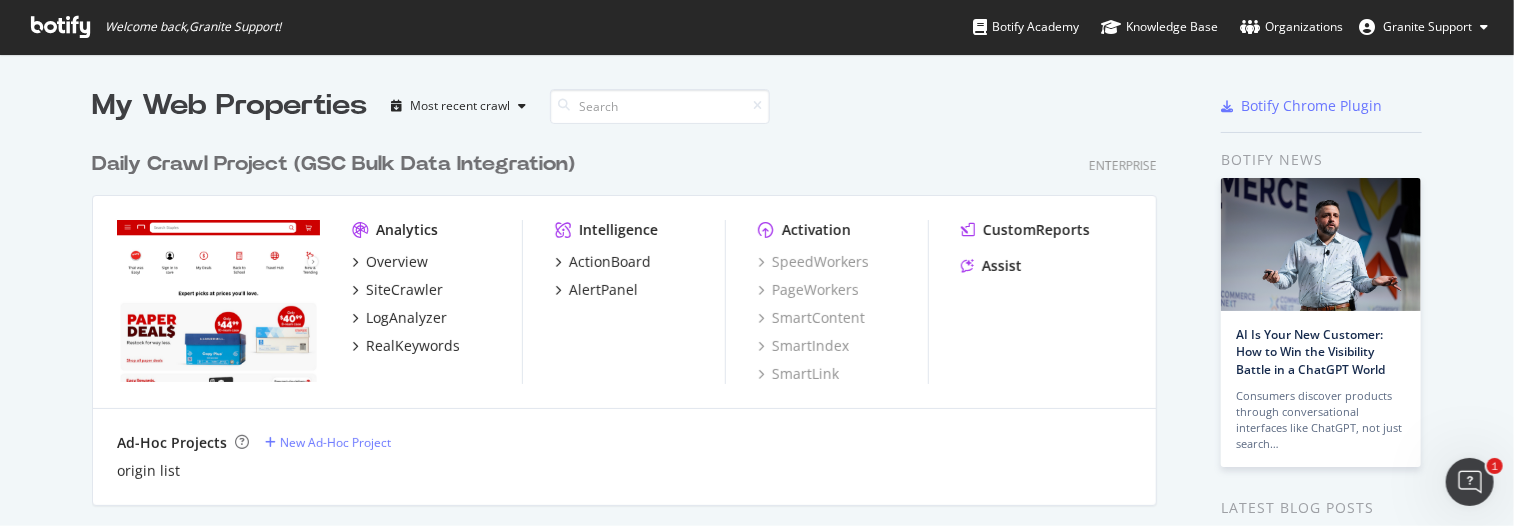 scroll, scrollTop: 16, scrollLeft: 16, axis: both 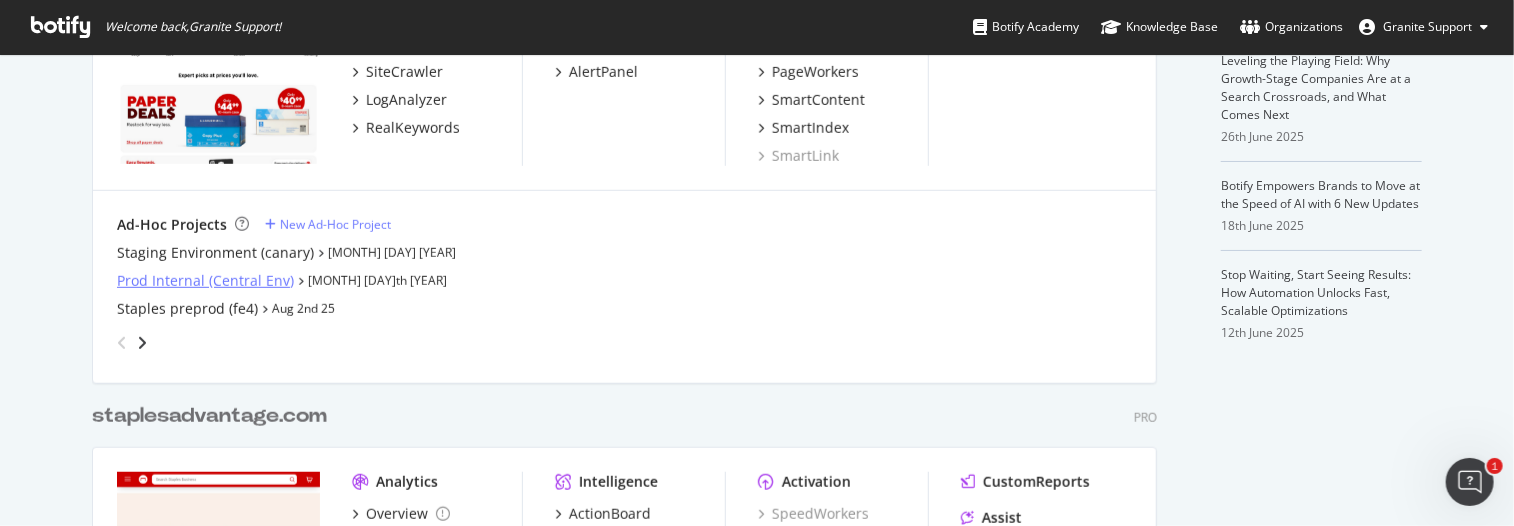 click on "Prod Internal (Central Env)" at bounding box center (205, 281) 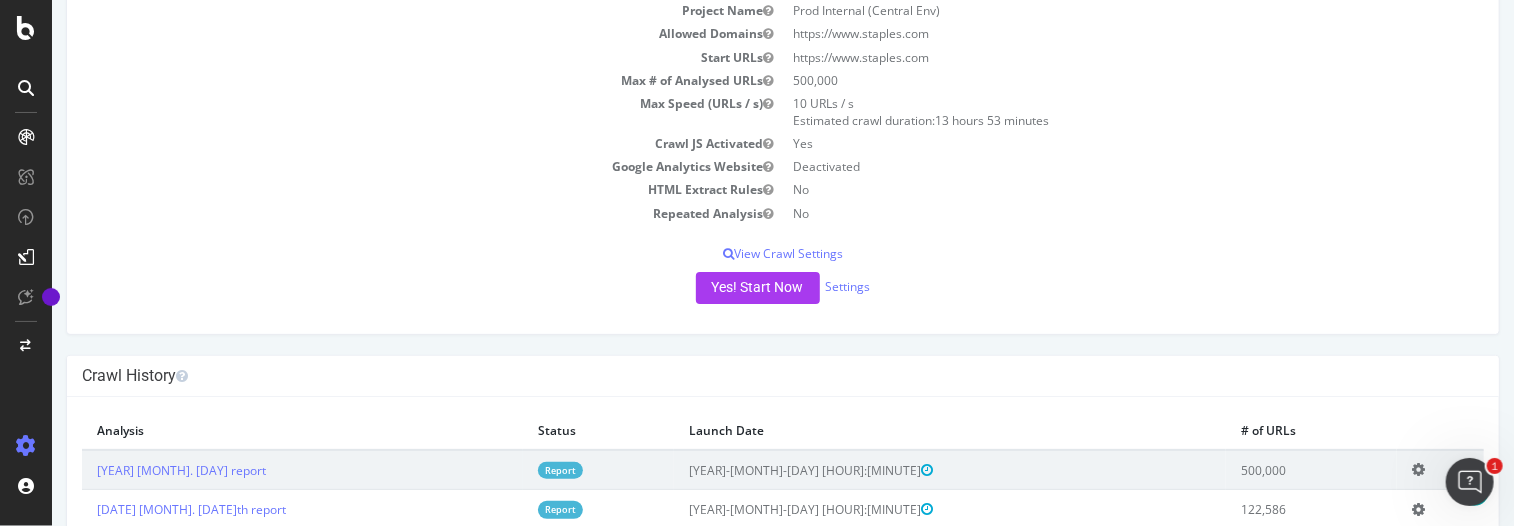 scroll, scrollTop: 308, scrollLeft: 0, axis: vertical 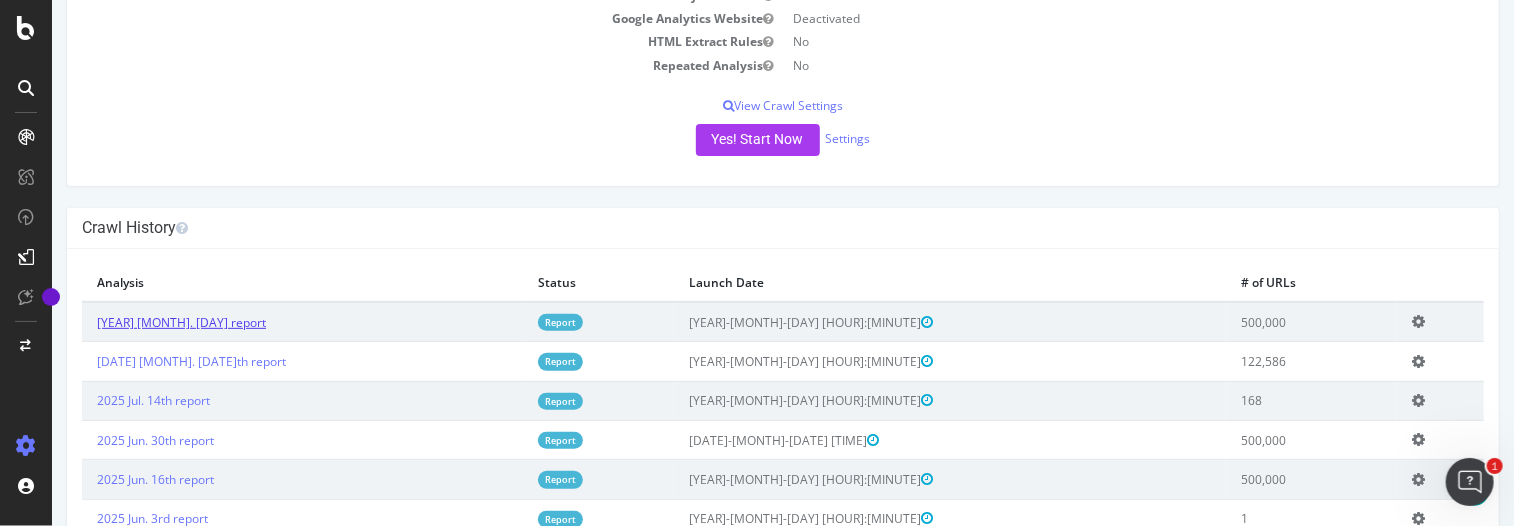 click on "[YEAR] [MONTH]. [DAY]
report" at bounding box center [180, 322] 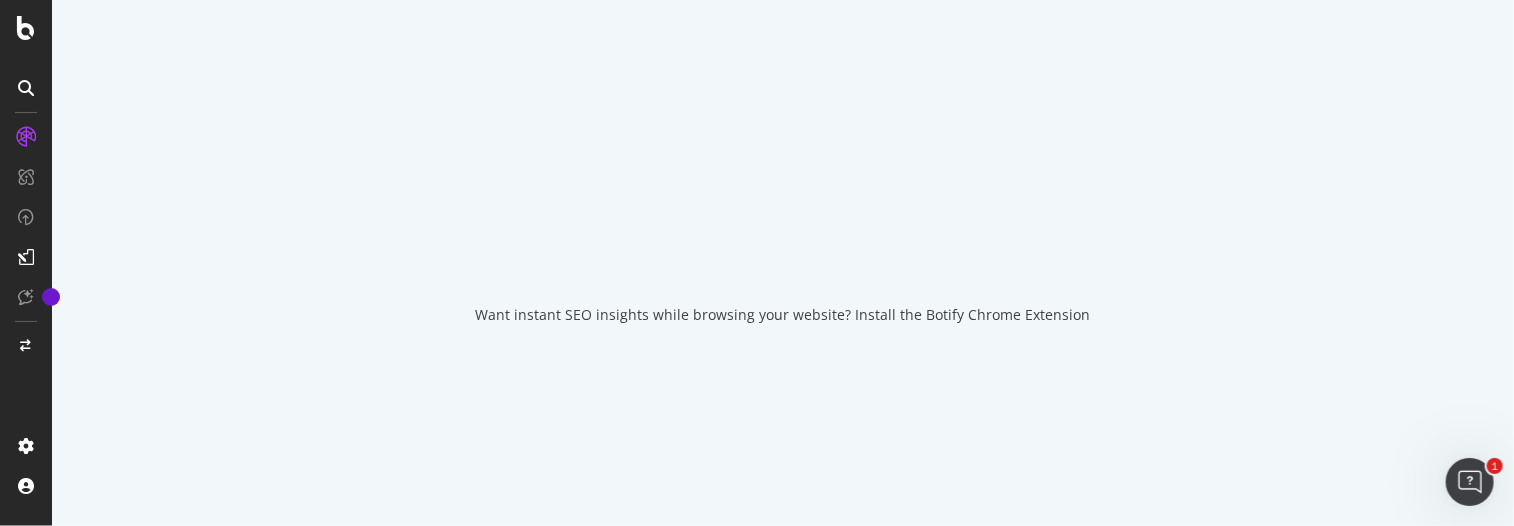 scroll, scrollTop: 0, scrollLeft: 0, axis: both 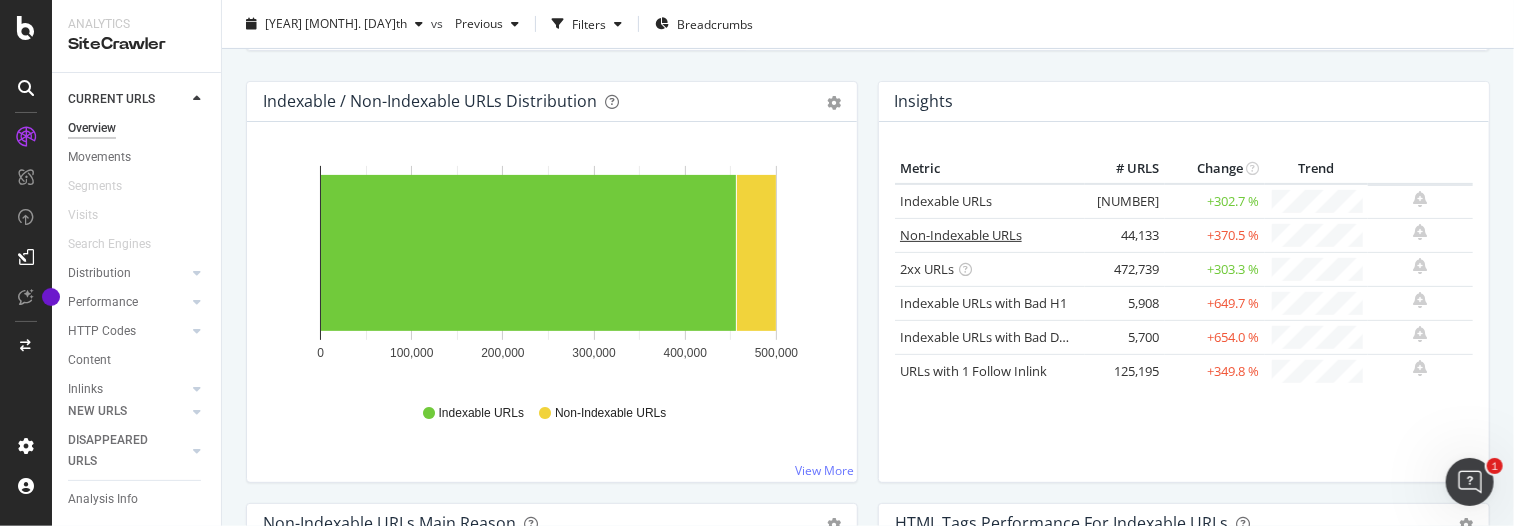 click on "Non-Indexable URLs" at bounding box center (961, 235) 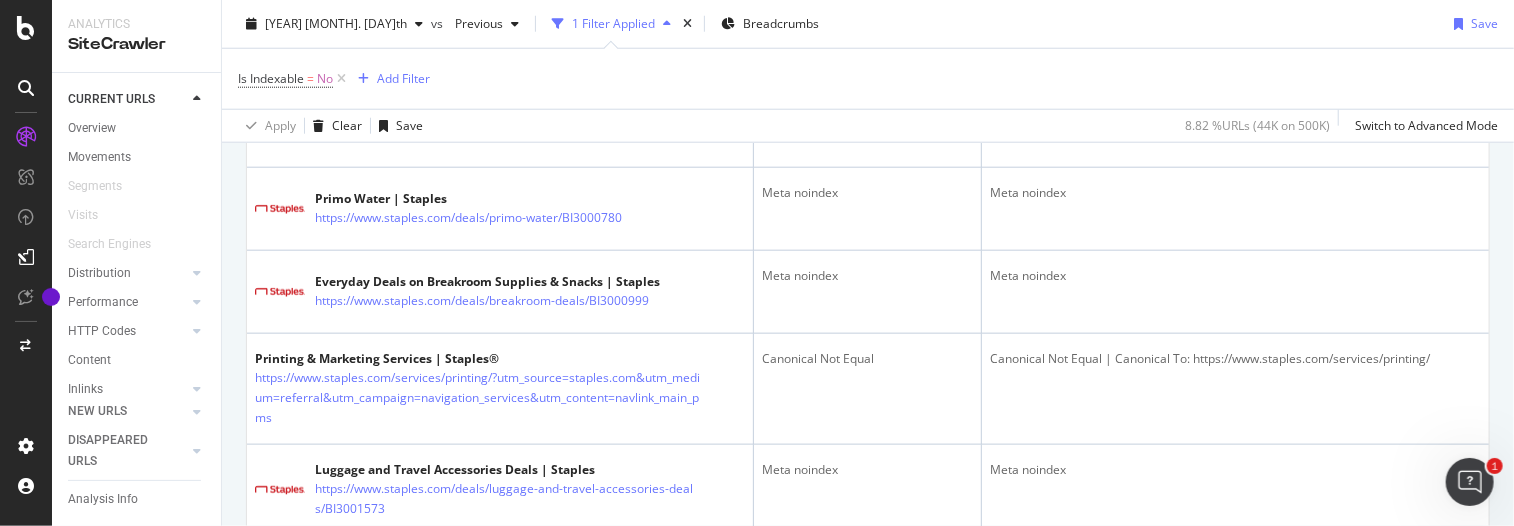 scroll, scrollTop: 1139, scrollLeft: 0, axis: vertical 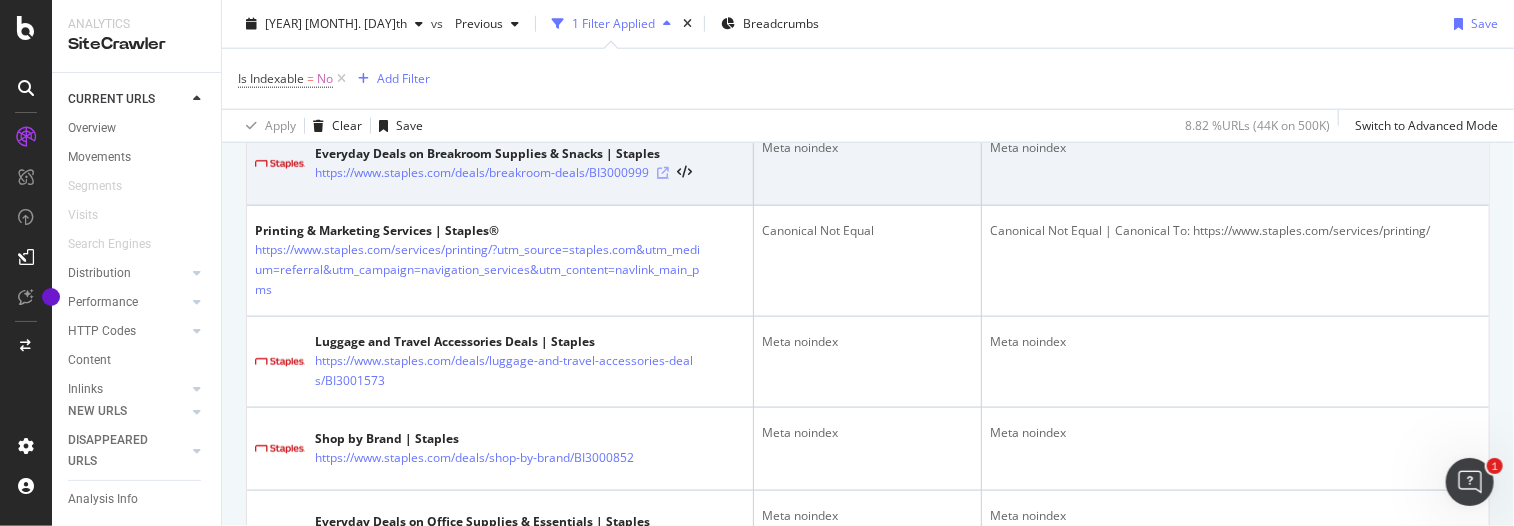 click at bounding box center [663, 173] 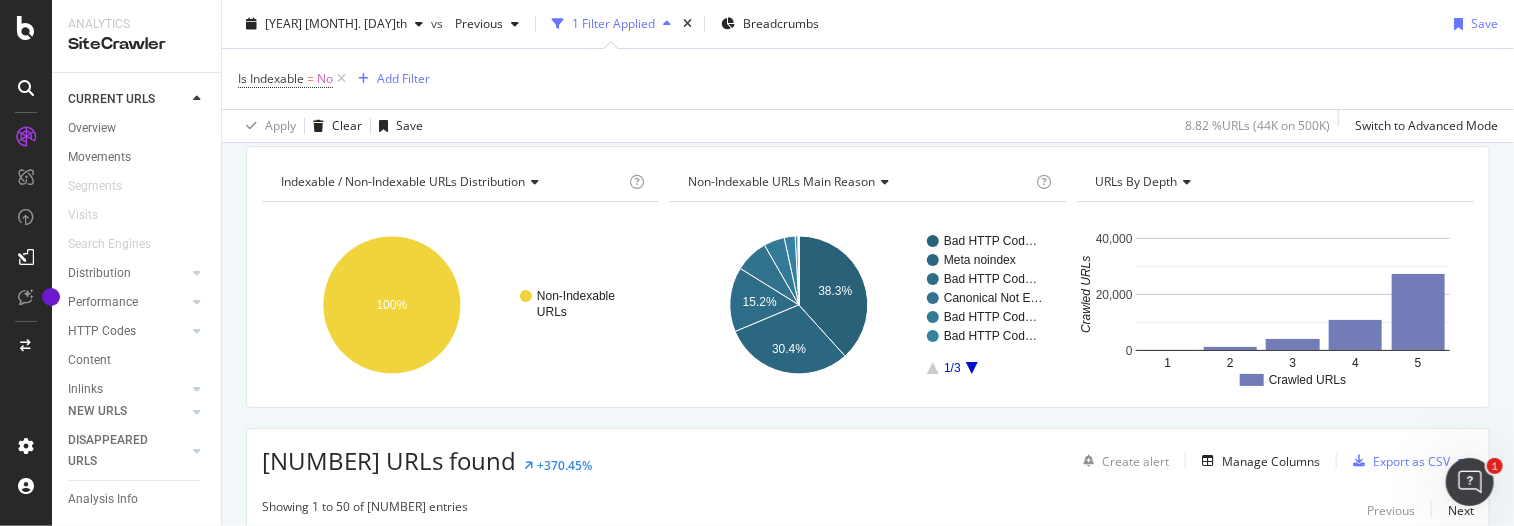 scroll, scrollTop: 0, scrollLeft: 0, axis: both 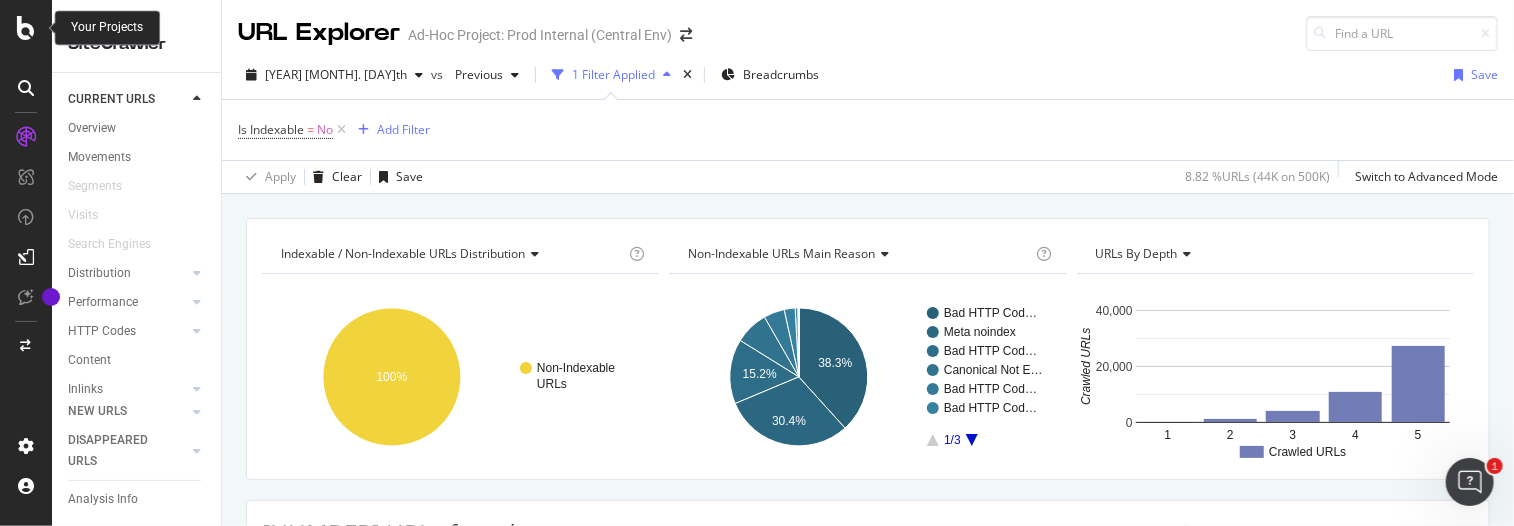 click at bounding box center [26, 28] 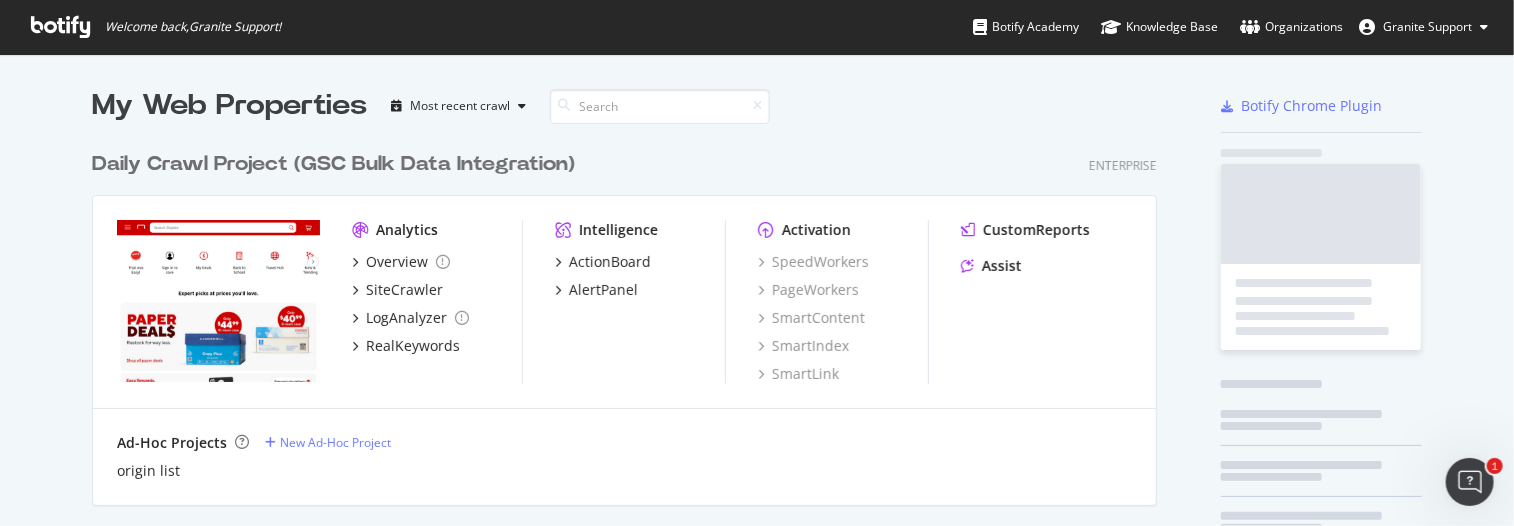 scroll, scrollTop: 16, scrollLeft: 16, axis: both 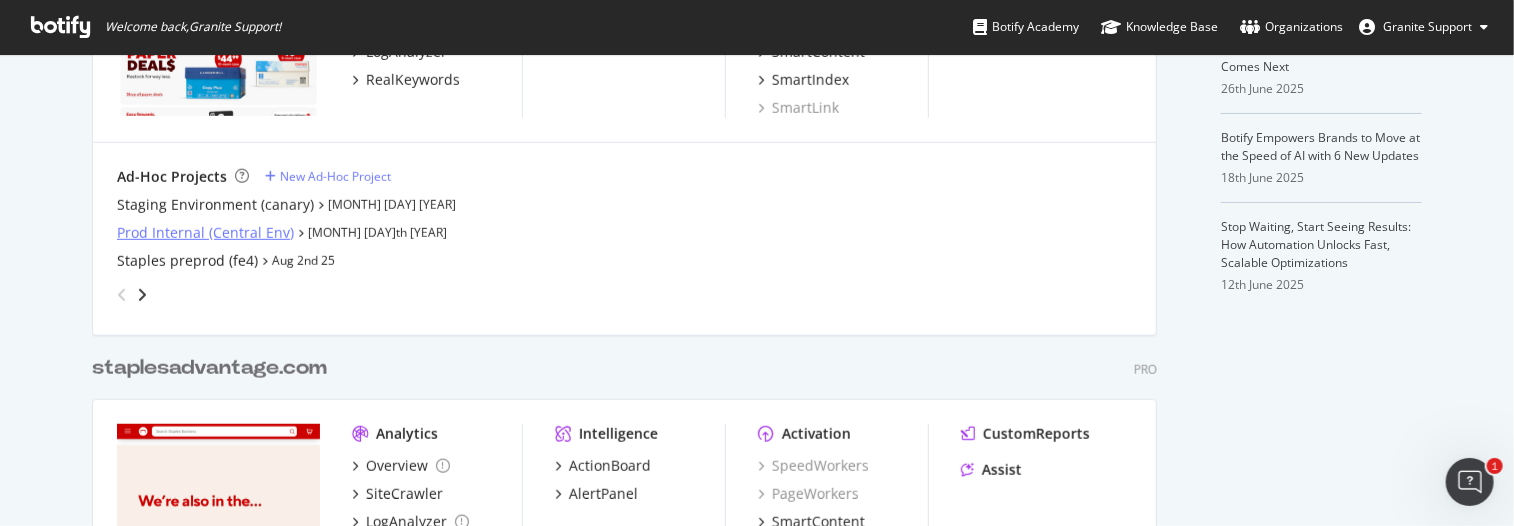 click on "Prod Internal (Central Env)" at bounding box center [205, 233] 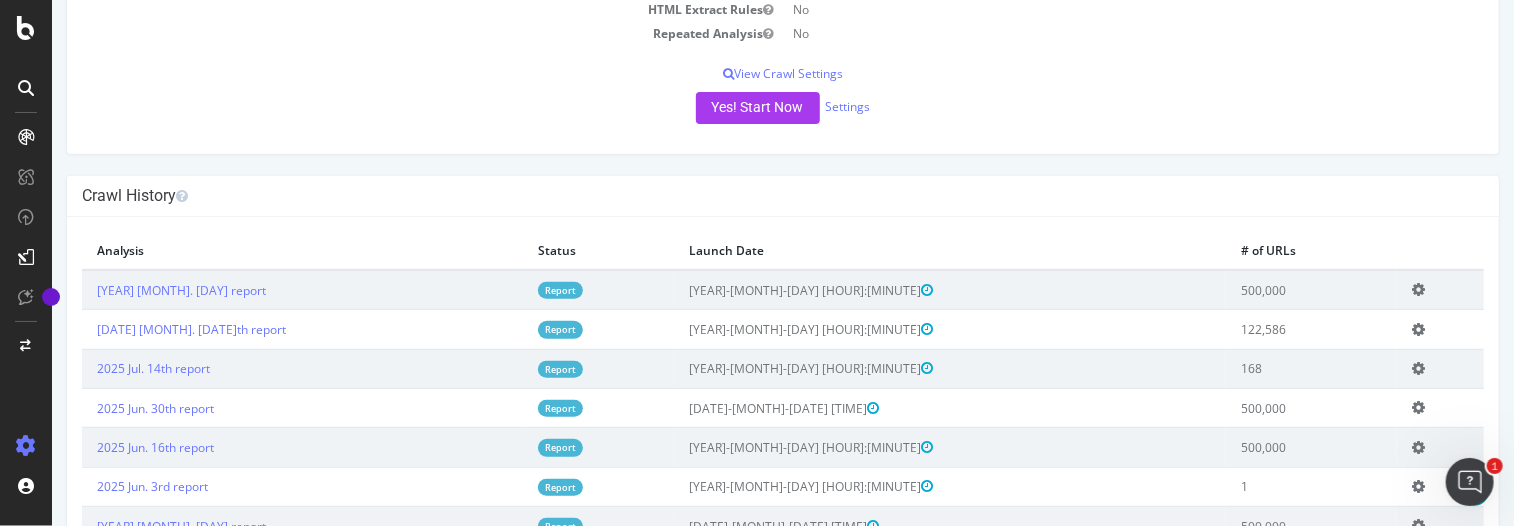 scroll, scrollTop: 357, scrollLeft: 0, axis: vertical 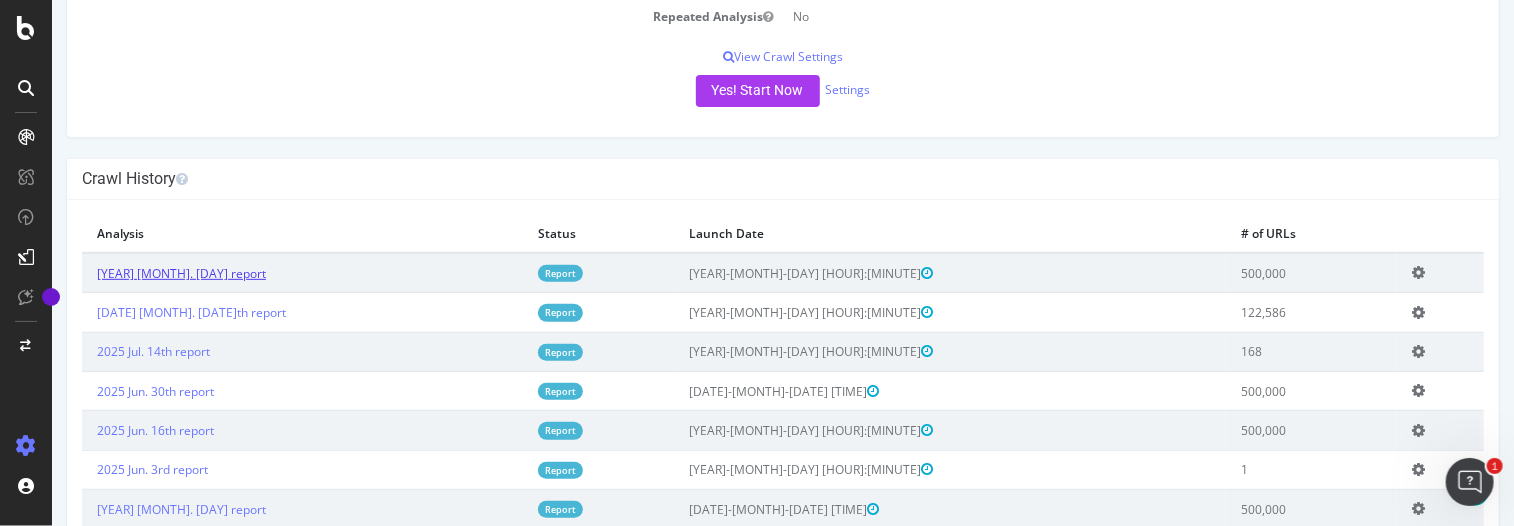 click on "[YEAR] [MONTH]. [DAY]
report" at bounding box center (180, 273) 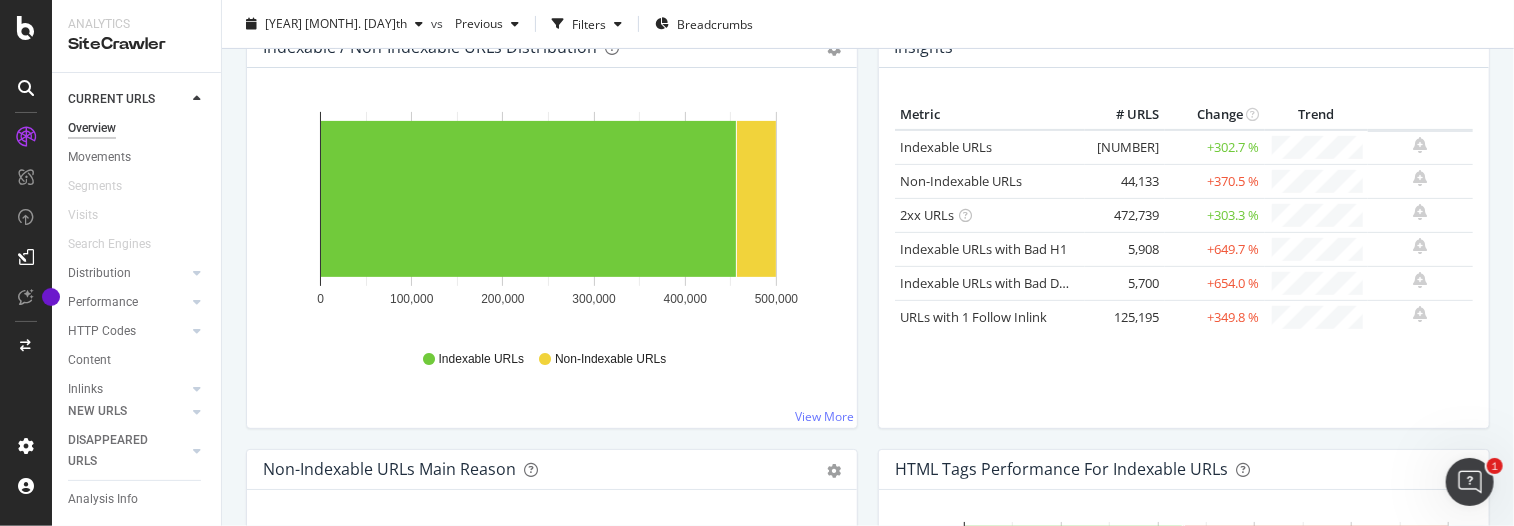 scroll, scrollTop: 0, scrollLeft: 0, axis: both 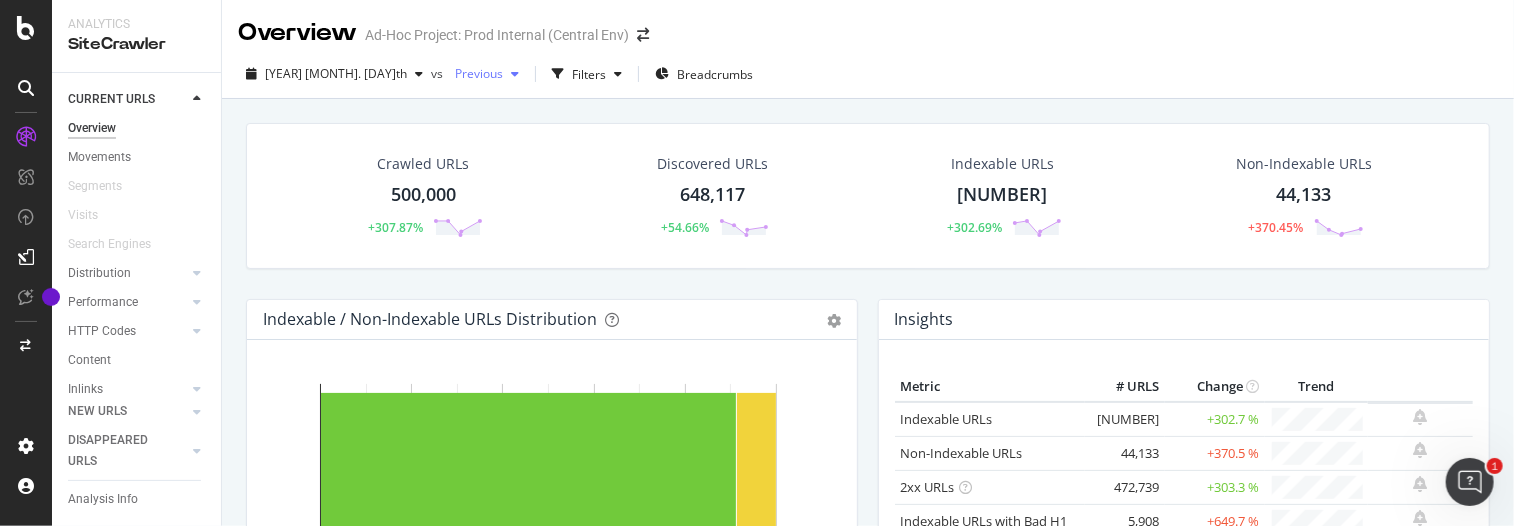 click at bounding box center (515, 74) 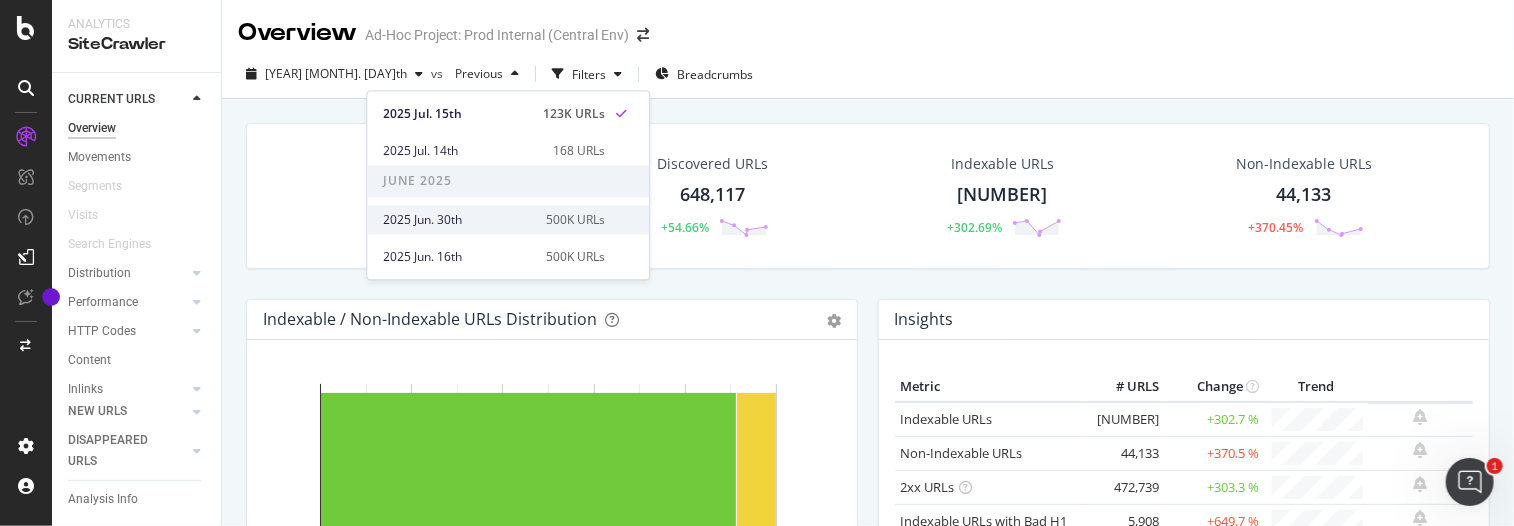 click on "500K URLs" at bounding box center (575, 220) 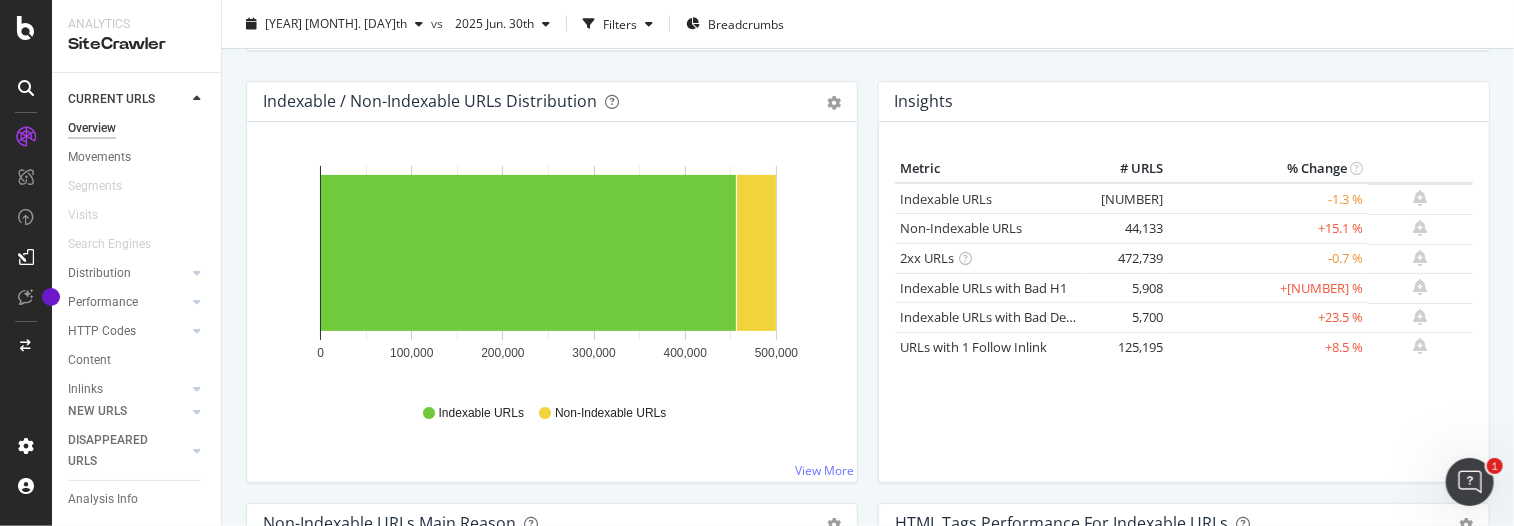 scroll, scrollTop: 223, scrollLeft: 0, axis: vertical 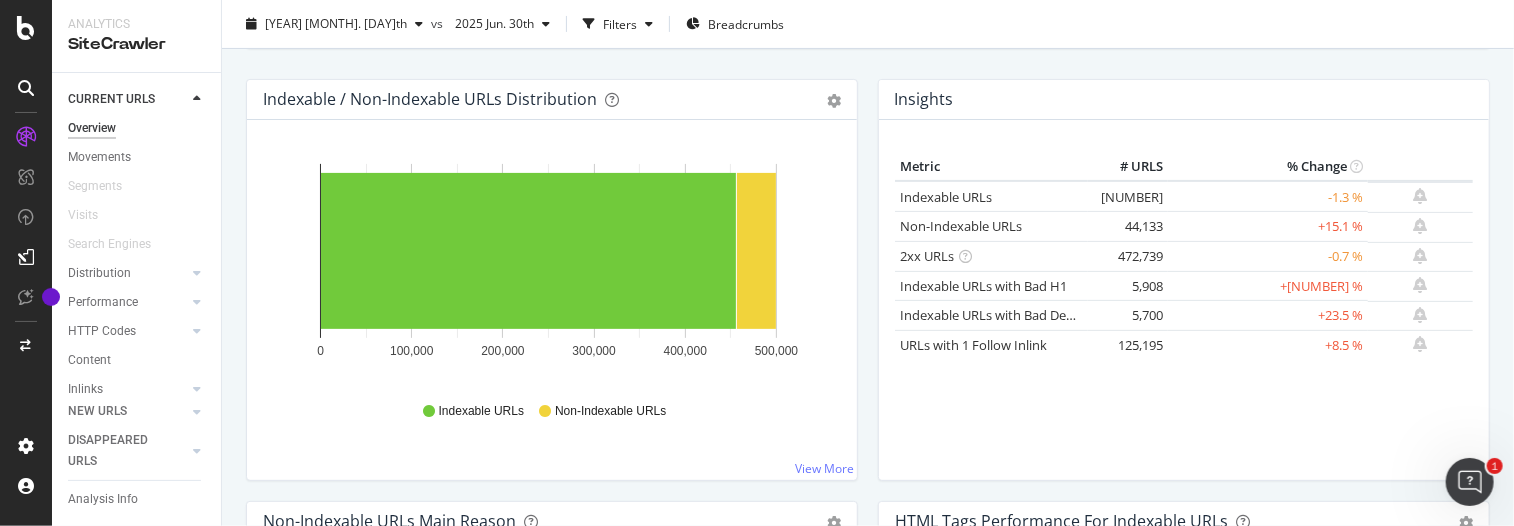click on "Metric
# URLS
%
Change
Indexable URLs
455,867
-1.3 %
Non-Indexable URLs
44,133
+15.1 %
2xx URLs" at bounding box center (1184, 308) 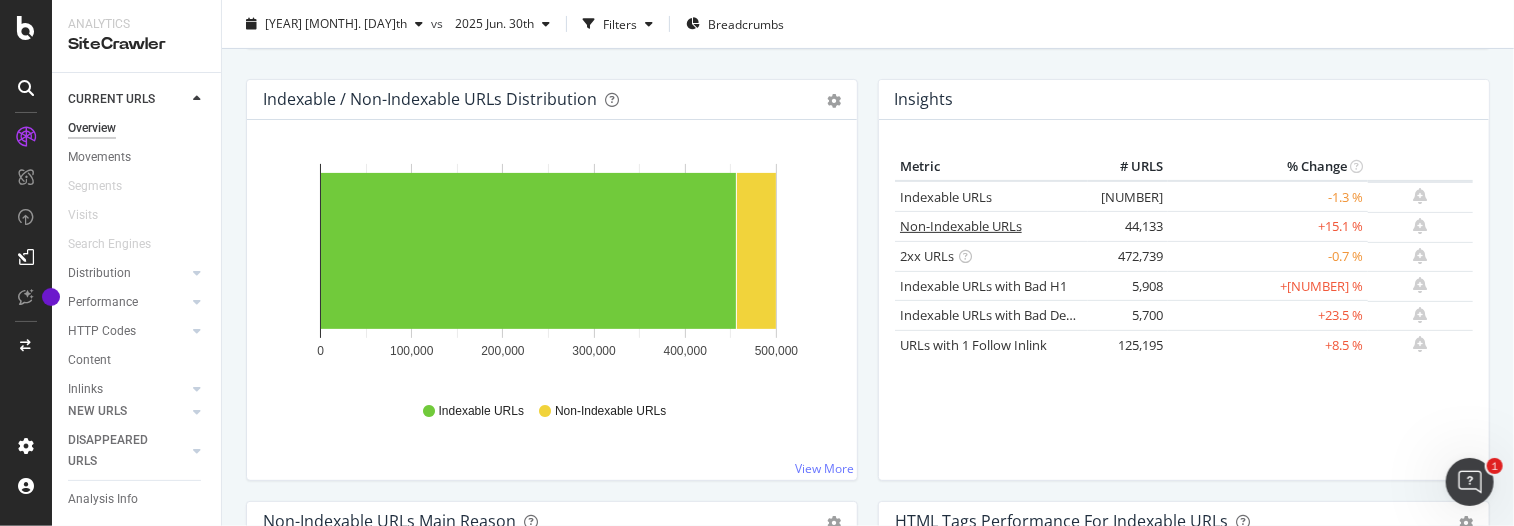 click on "Non-Indexable URLs" at bounding box center [961, 226] 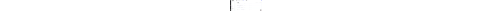 scroll, scrollTop: 742, scrollLeft: 0, axis: vertical 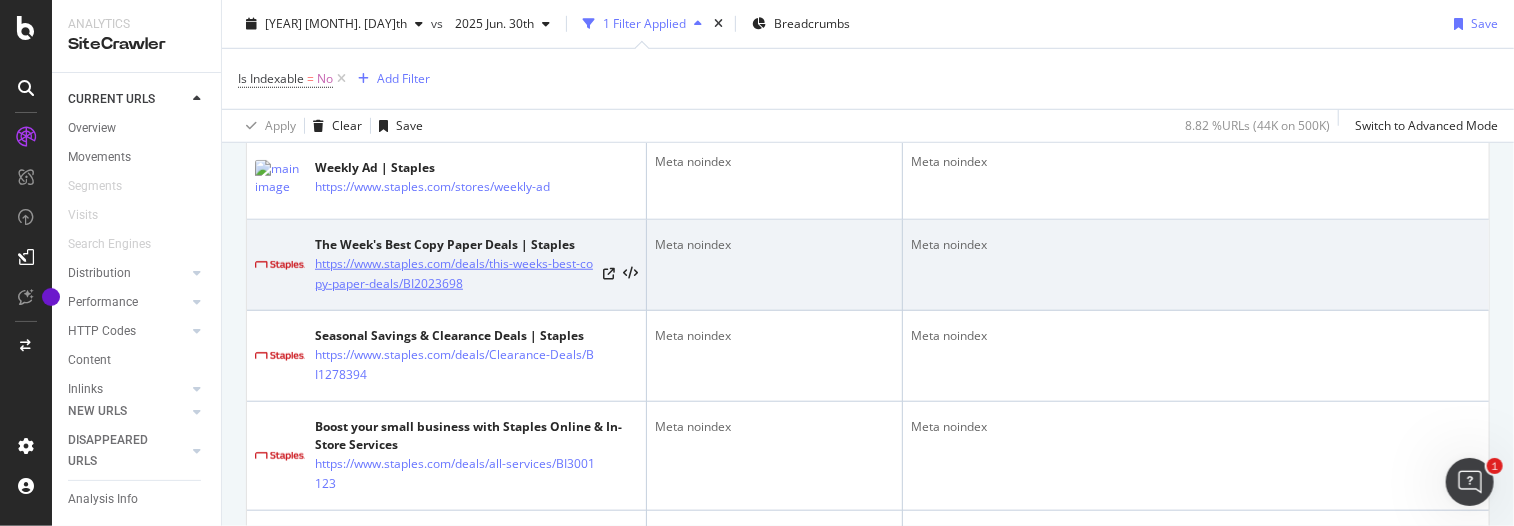 drag, startPoint x: 485, startPoint y: 284, endPoint x: 352, endPoint y: 264, distance: 134.49535 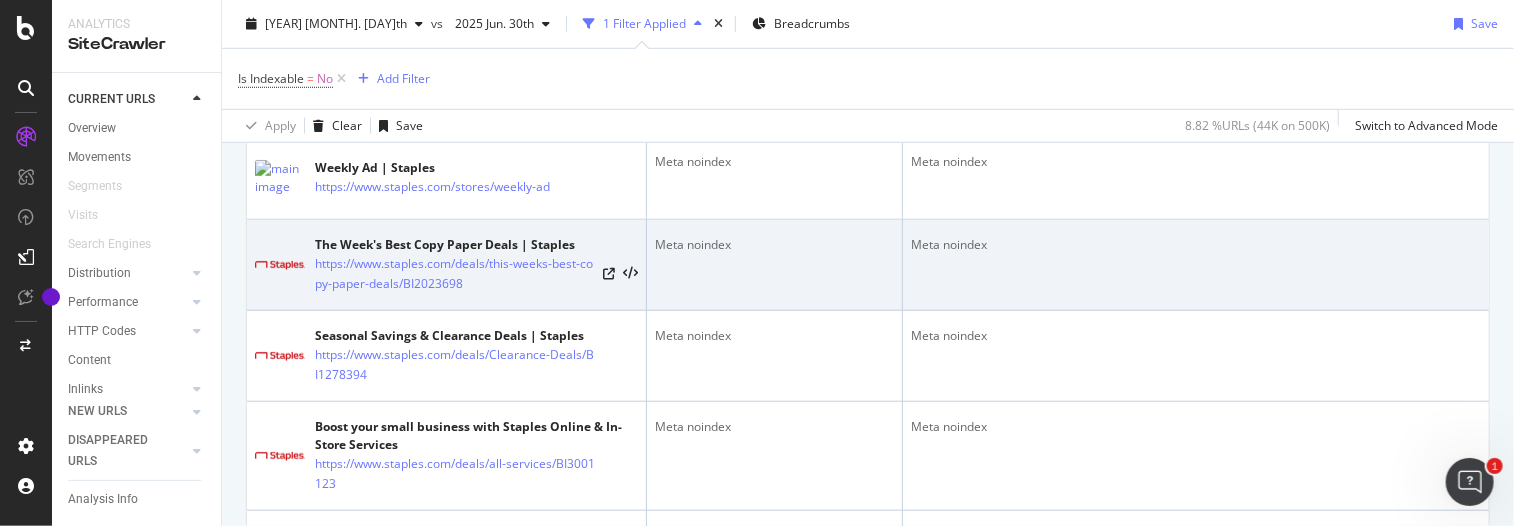 drag, startPoint x: 352, startPoint y: 264, endPoint x: 303, endPoint y: 244, distance: 52.924473 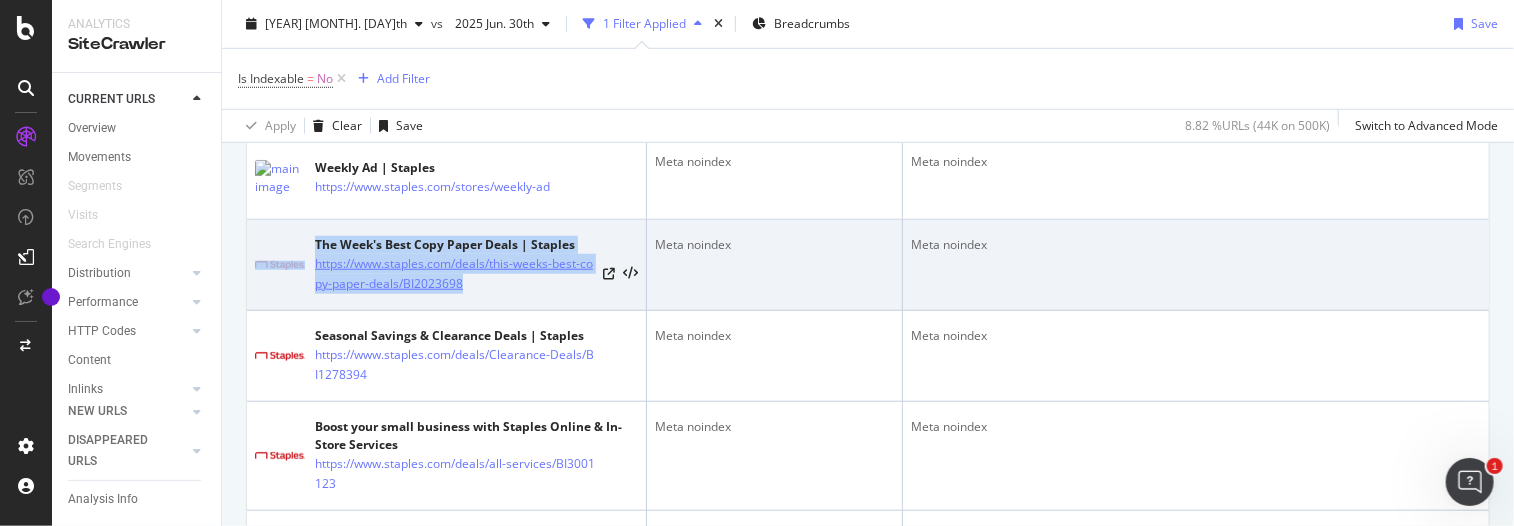 drag, startPoint x: 307, startPoint y: 263, endPoint x: 473, endPoint y: 280, distance: 166.86821 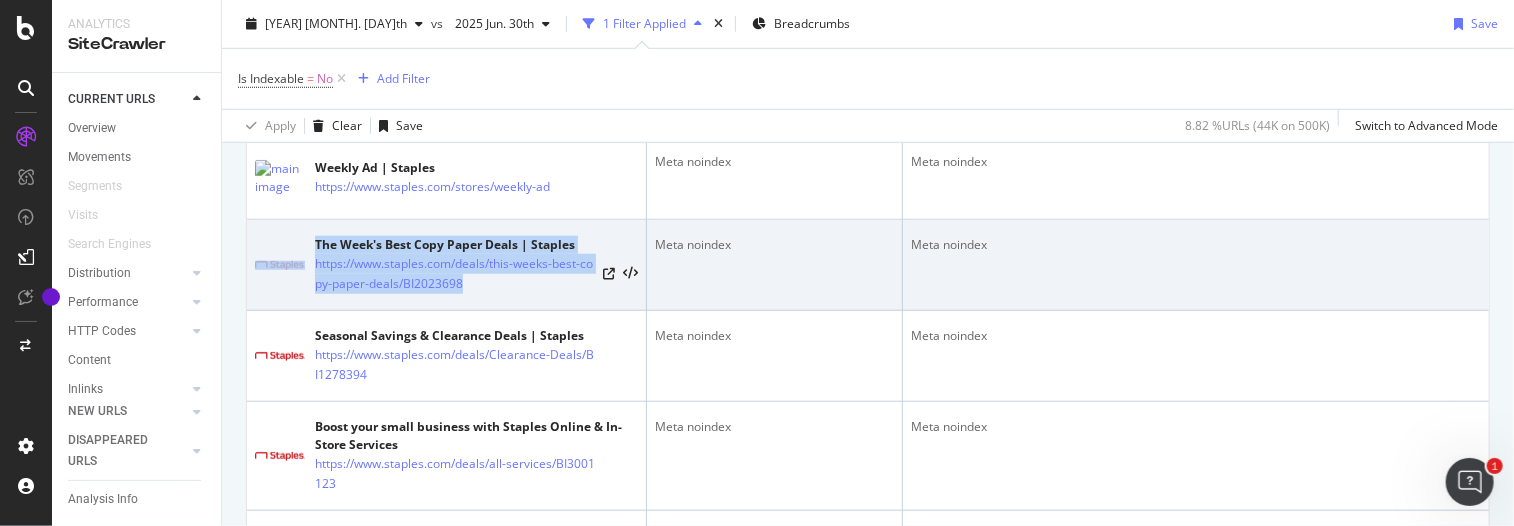 click at bounding box center [280, 265] 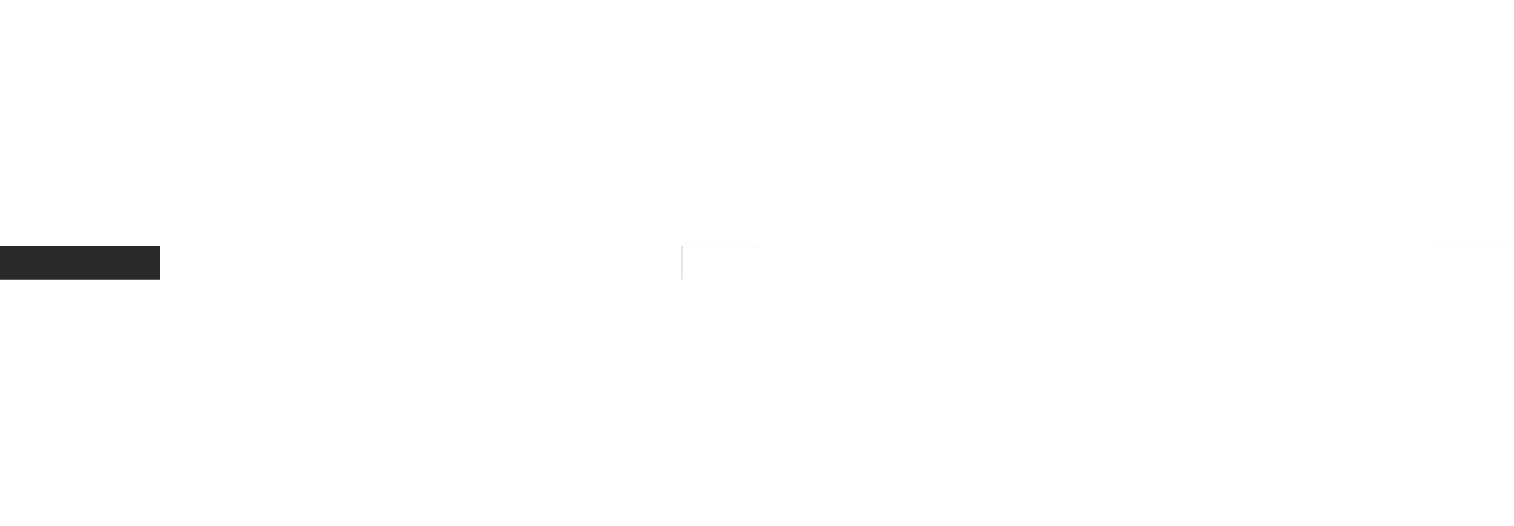 scroll, scrollTop: 890, scrollLeft: 0, axis: vertical 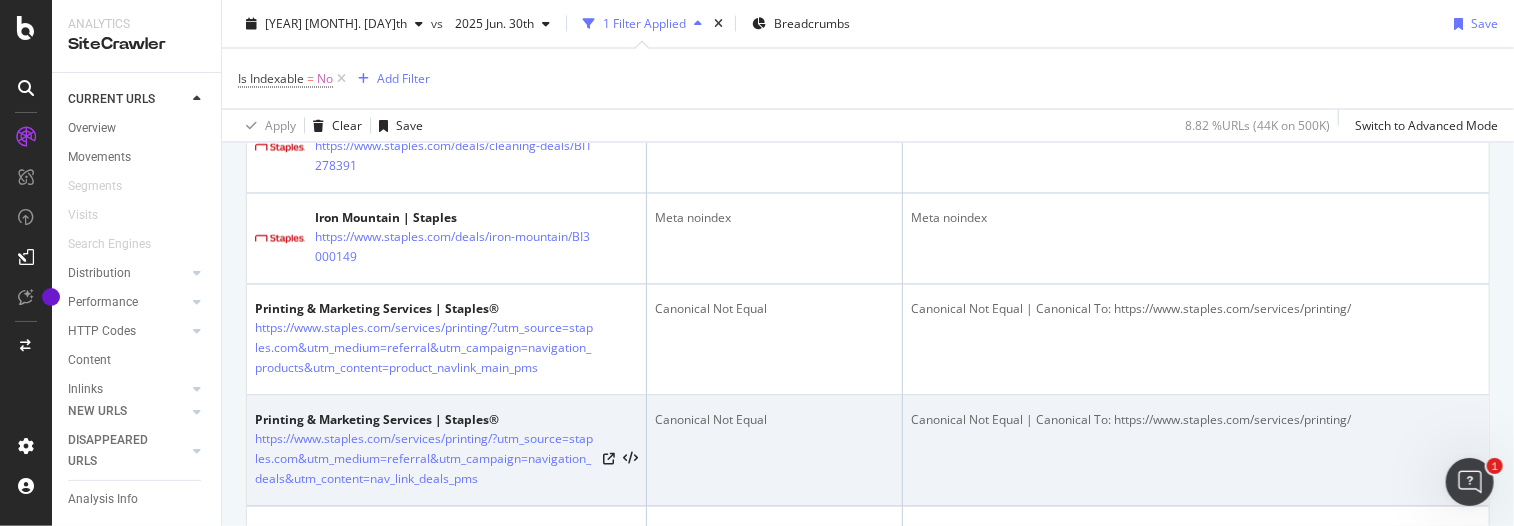 click on "Canonical Not Equal" at bounding box center (774, 421) 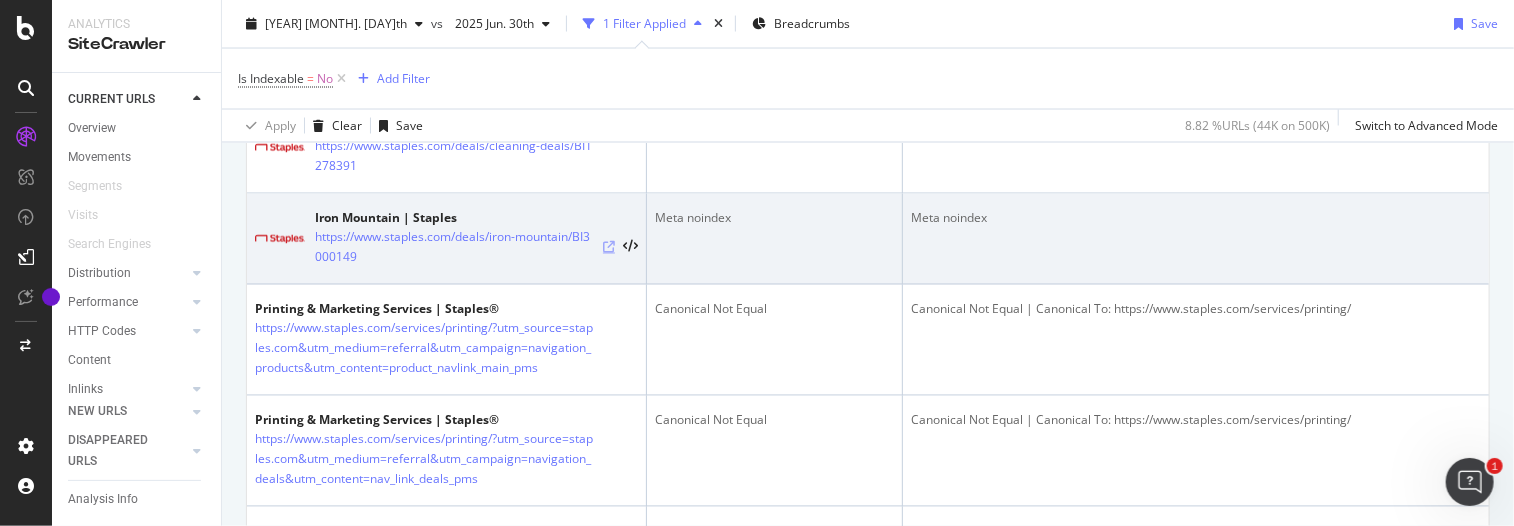 click at bounding box center [609, 248] 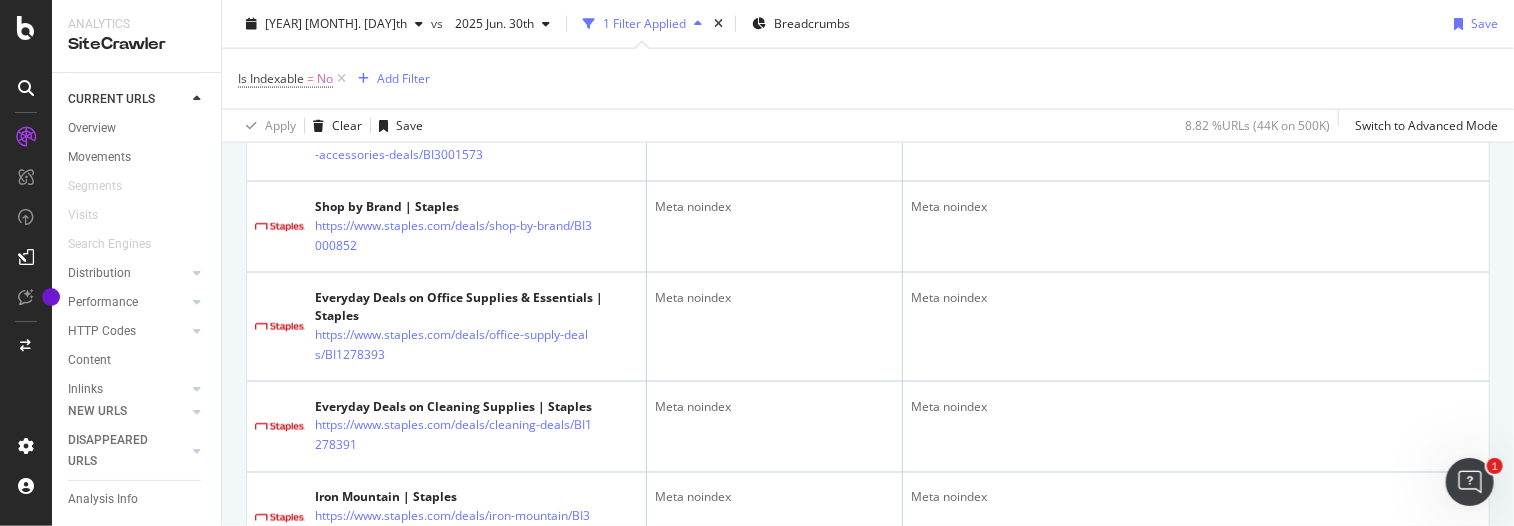 scroll, scrollTop: 1637, scrollLeft: 0, axis: vertical 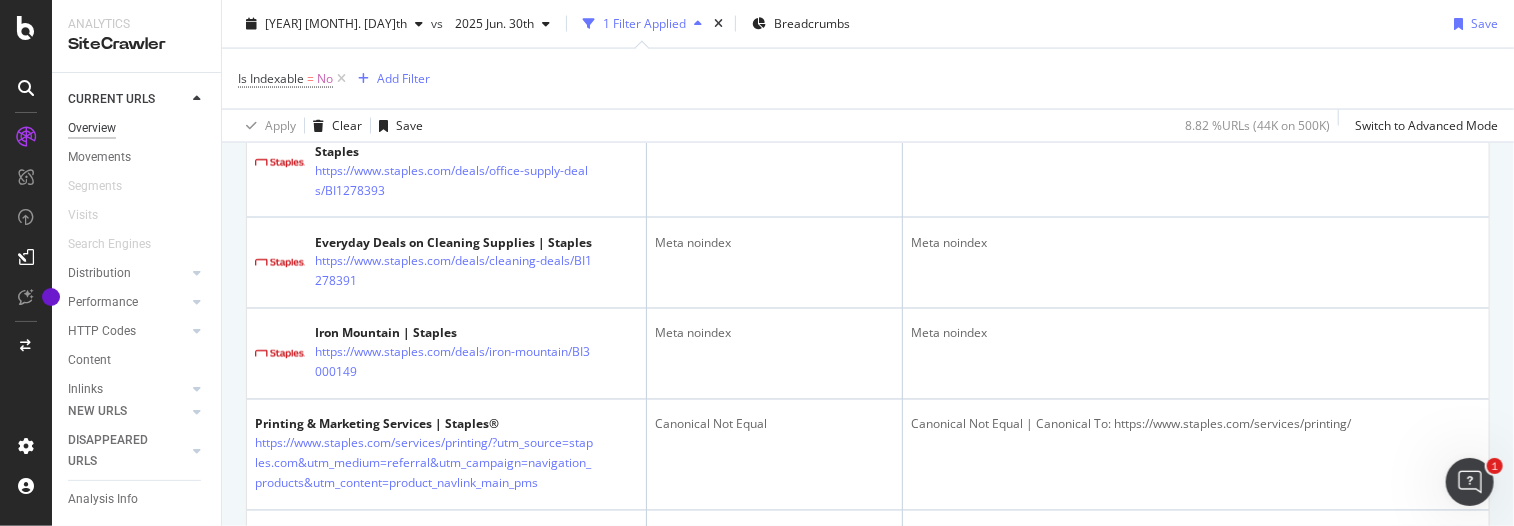 click on "Overview" at bounding box center (92, 128) 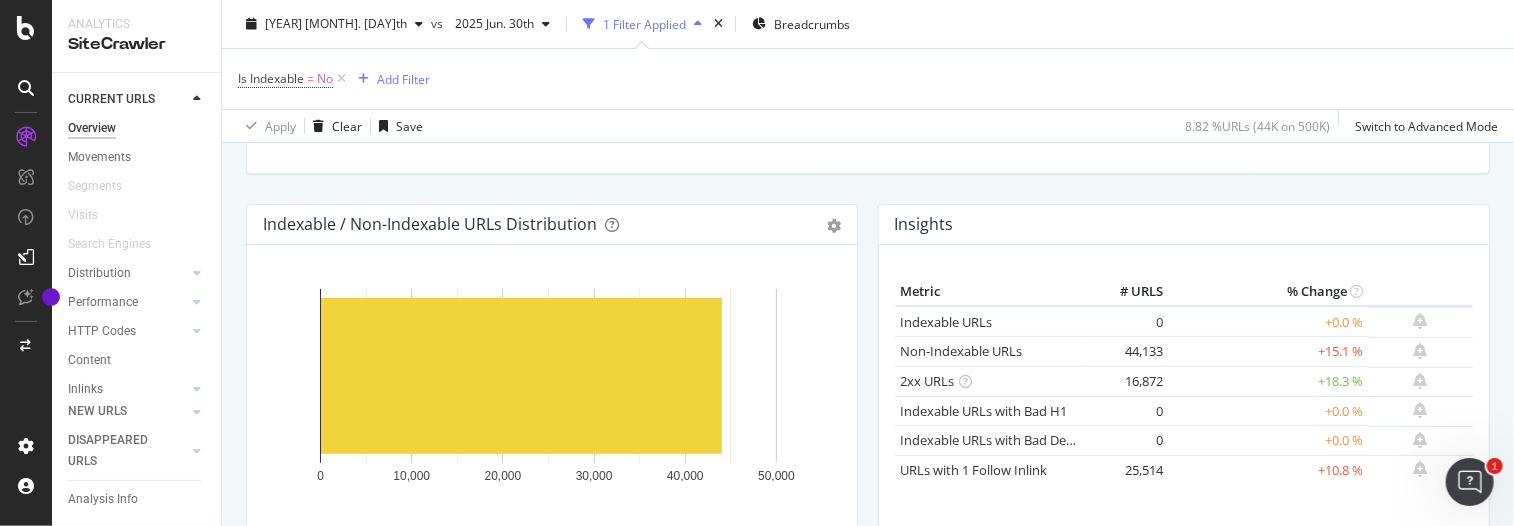 scroll, scrollTop: 0, scrollLeft: 0, axis: both 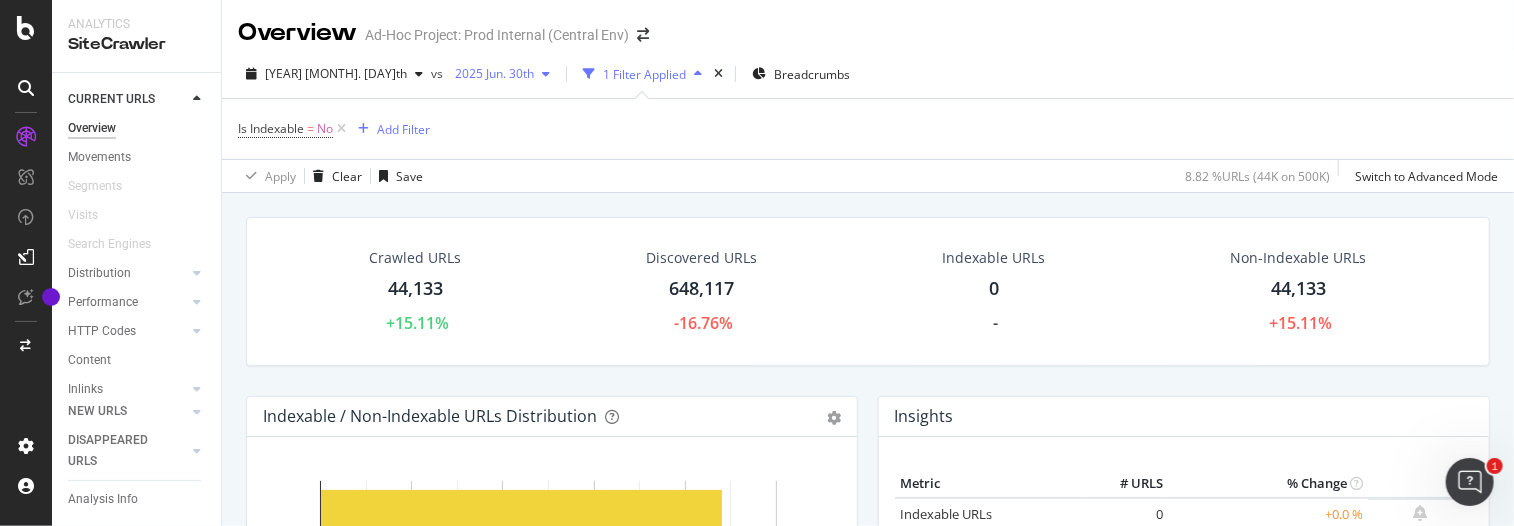 click at bounding box center [546, 74] 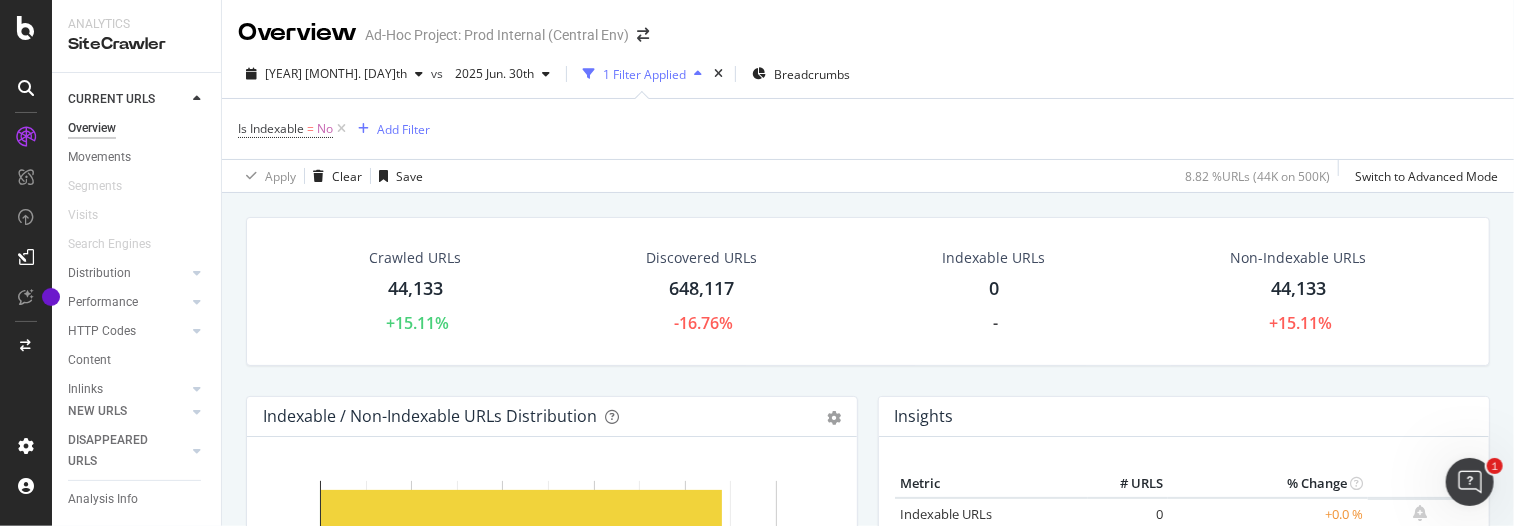 click on "[YEAR] [MONTH]. [DAY] vs [YEAR] [MONTH]. [DAY] 1 Filter Applied Breadcrumbs" at bounding box center (868, 78) 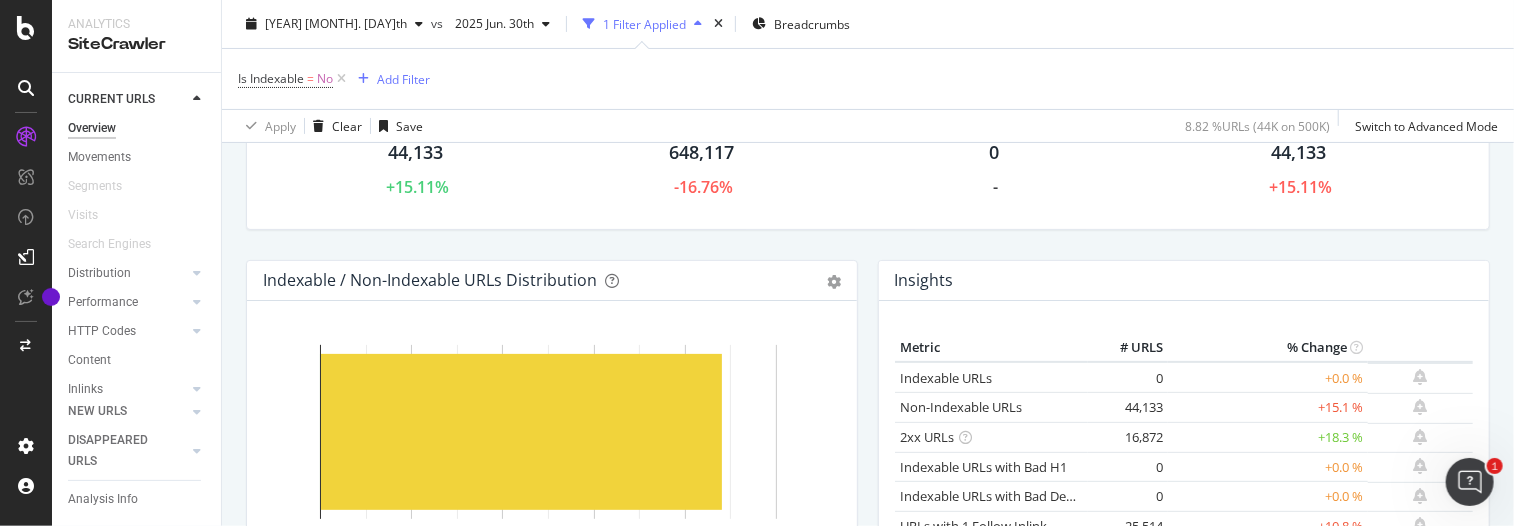 scroll, scrollTop: 239, scrollLeft: 0, axis: vertical 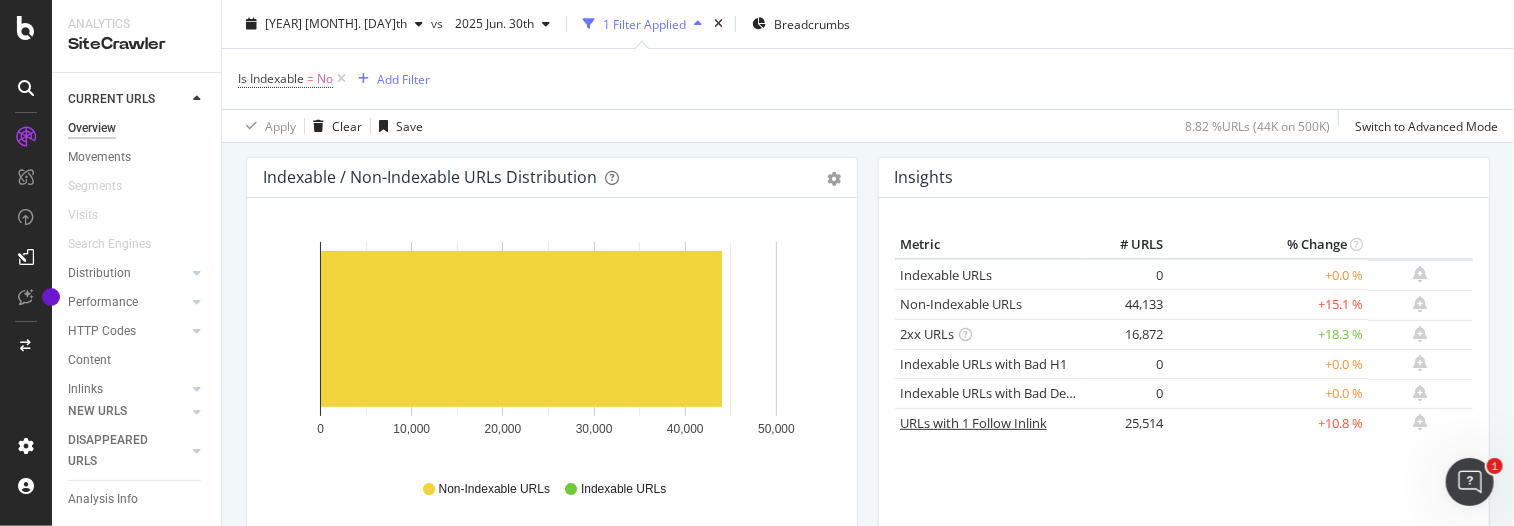 click on "URLs with 1 Follow Inlink" at bounding box center [973, 423] 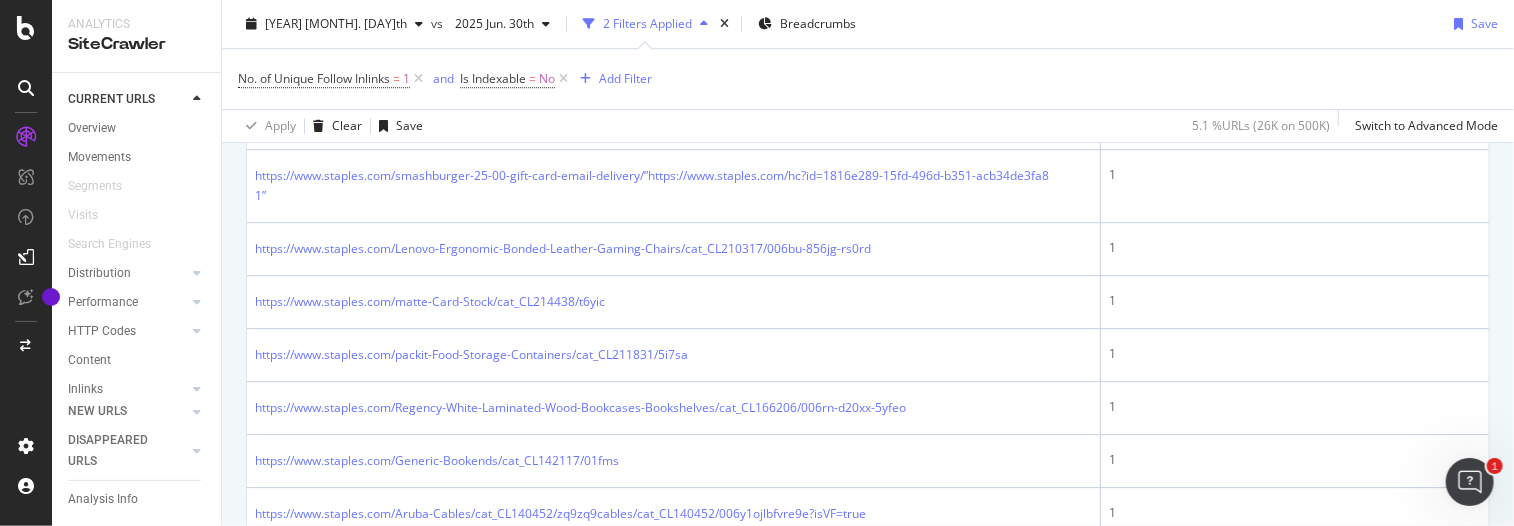 scroll, scrollTop: 2984, scrollLeft: 0, axis: vertical 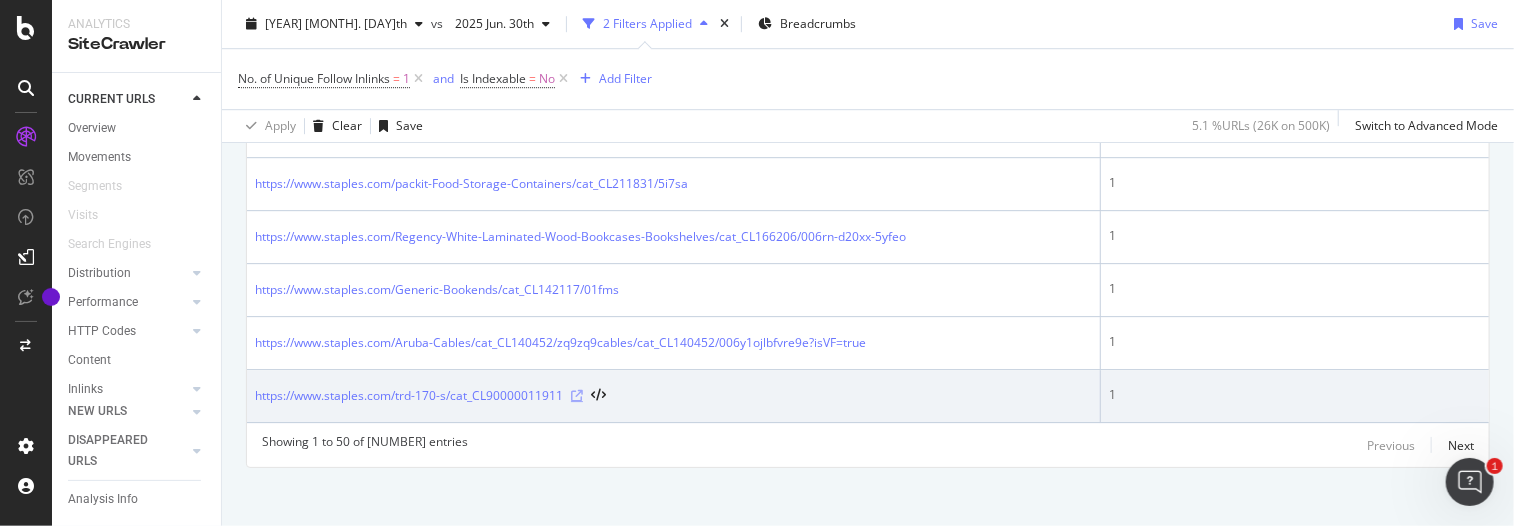click at bounding box center [577, 396] 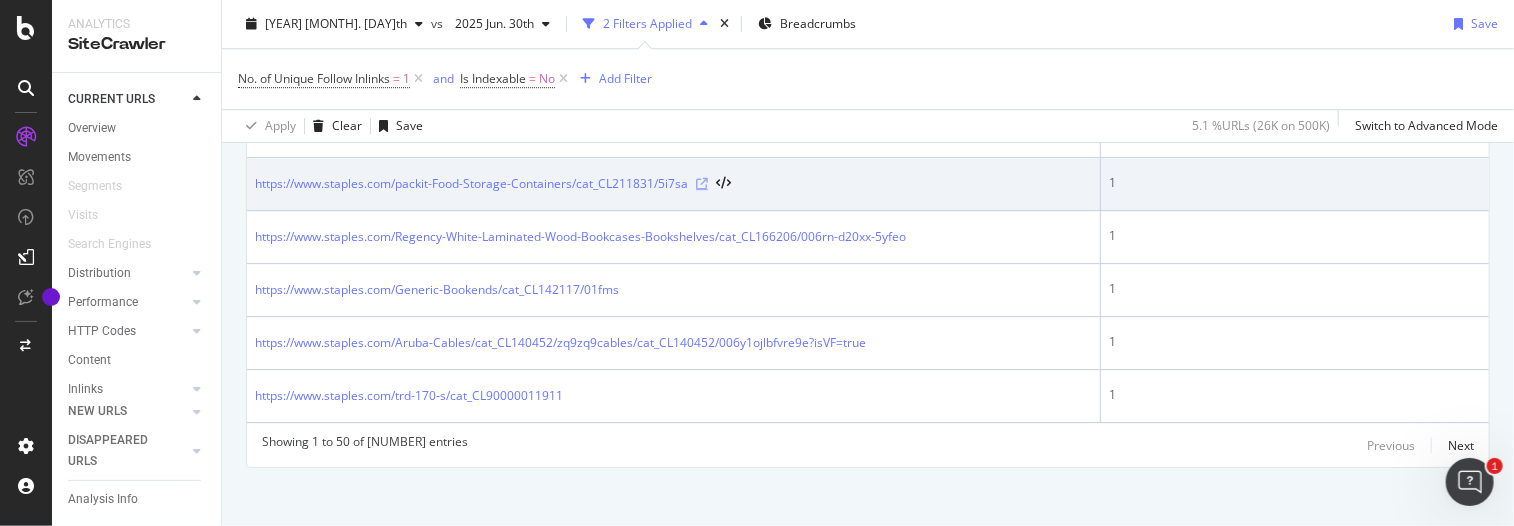 click at bounding box center [702, 184] 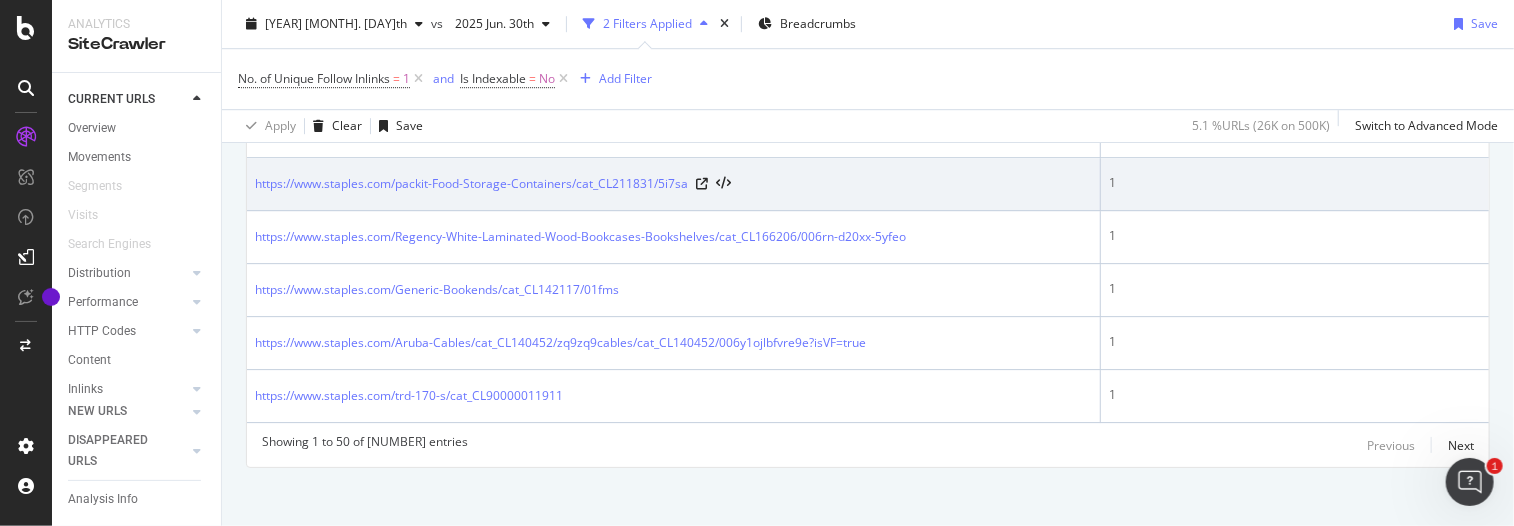 scroll, scrollTop: 2820, scrollLeft: 0, axis: vertical 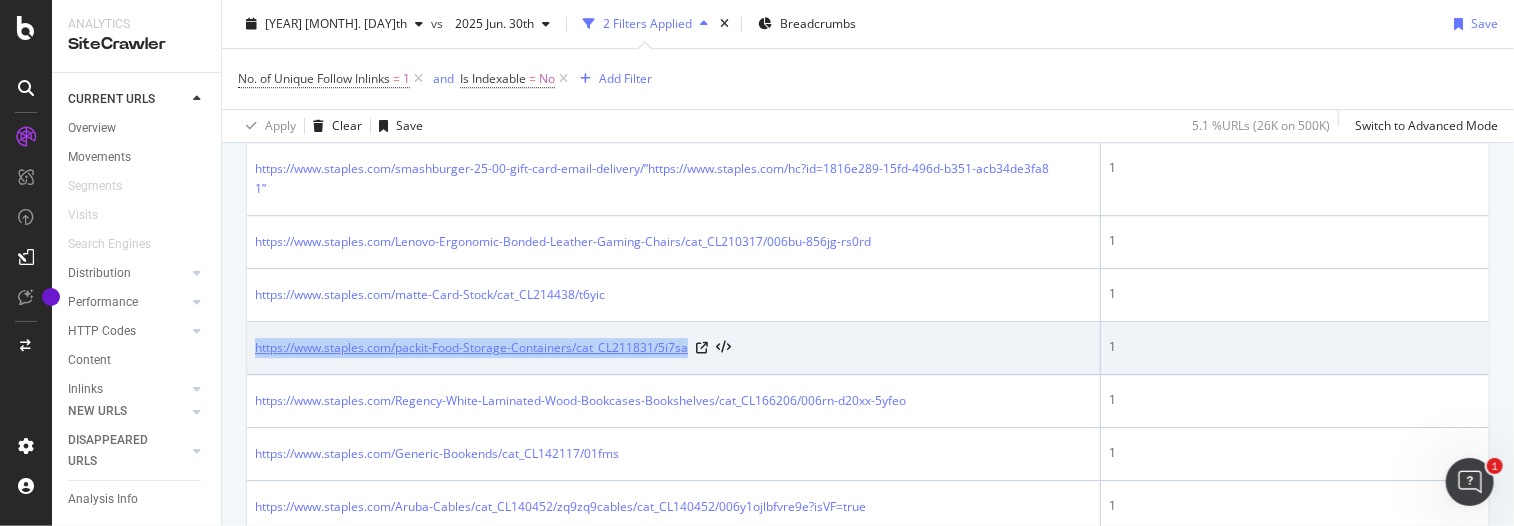 drag, startPoint x: 249, startPoint y: 345, endPoint x: 688, endPoint y: 340, distance: 439.02847 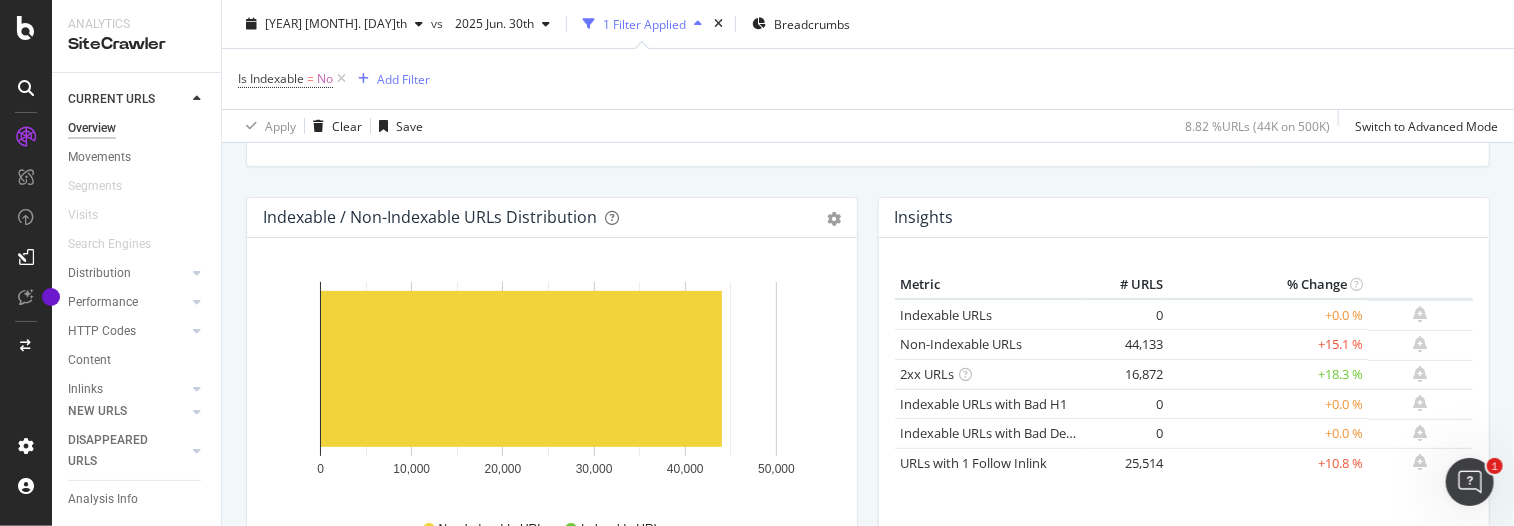 scroll, scrollTop: 272, scrollLeft: 0, axis: vertical 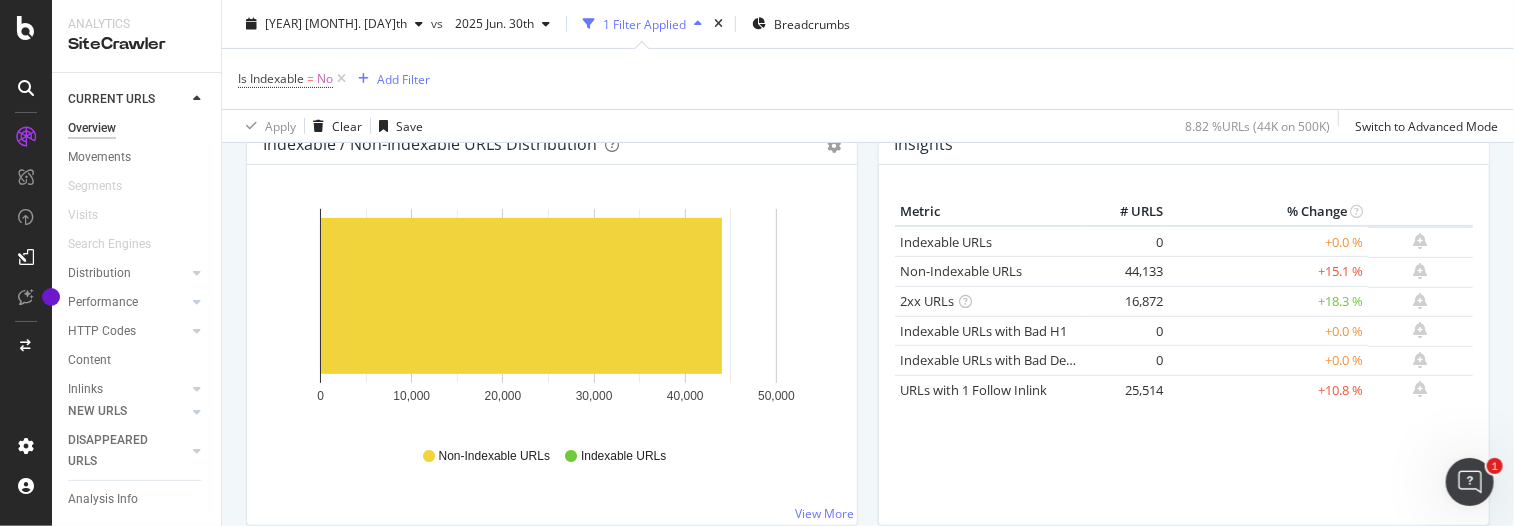 click on "Metric
# URLS
%
Change
Indexable URLs
[NUMBER]
+[NUMBER] %
Non-Indexable URLs
[NUMBER]
+[NUMBER] %
2xx URLs" at bounding box center (1184, 353) 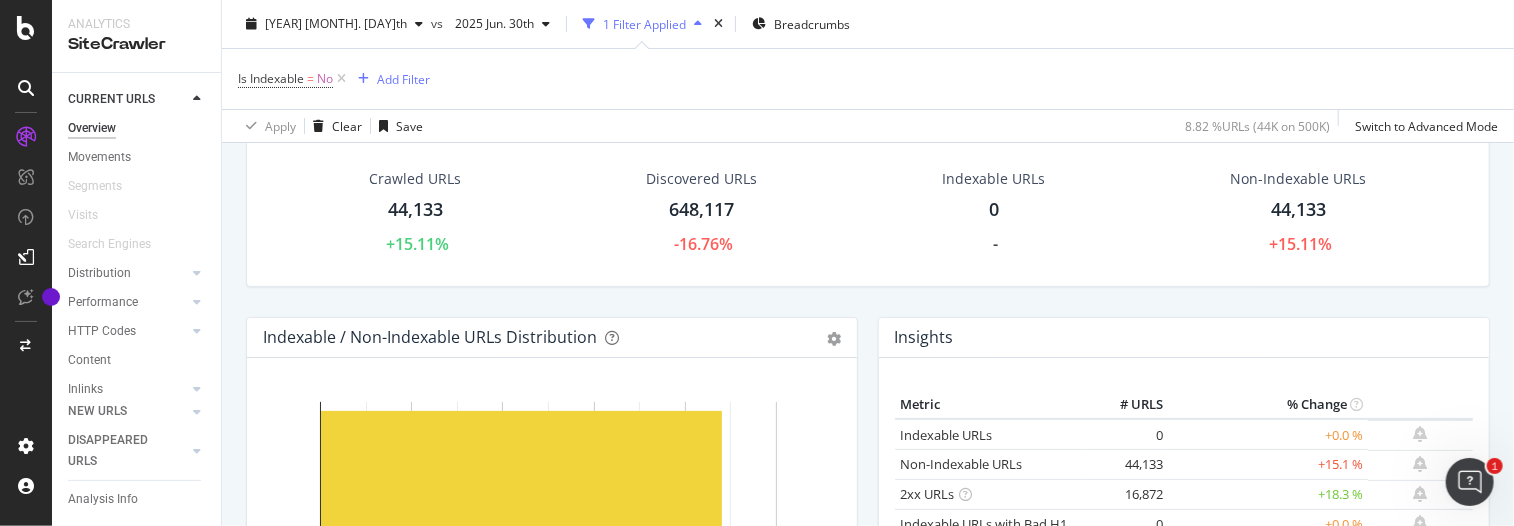 scroll, scrollTop: 67, scrollLeft: 0, axis: vertical 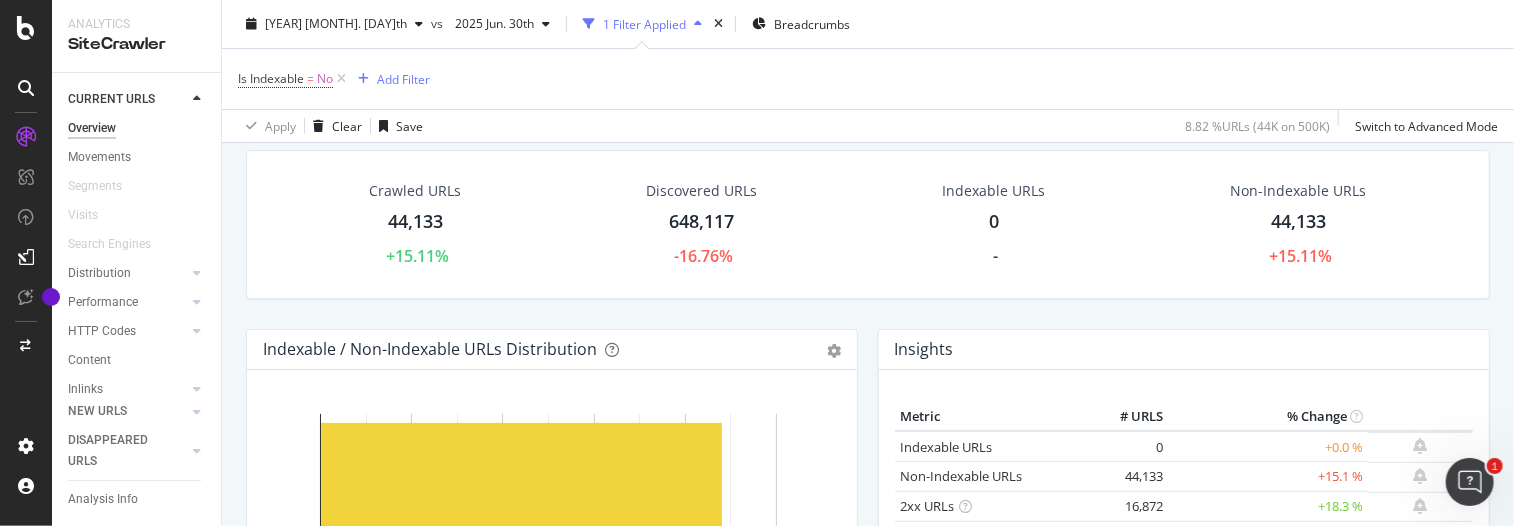 click at bounding box center [341, 79] 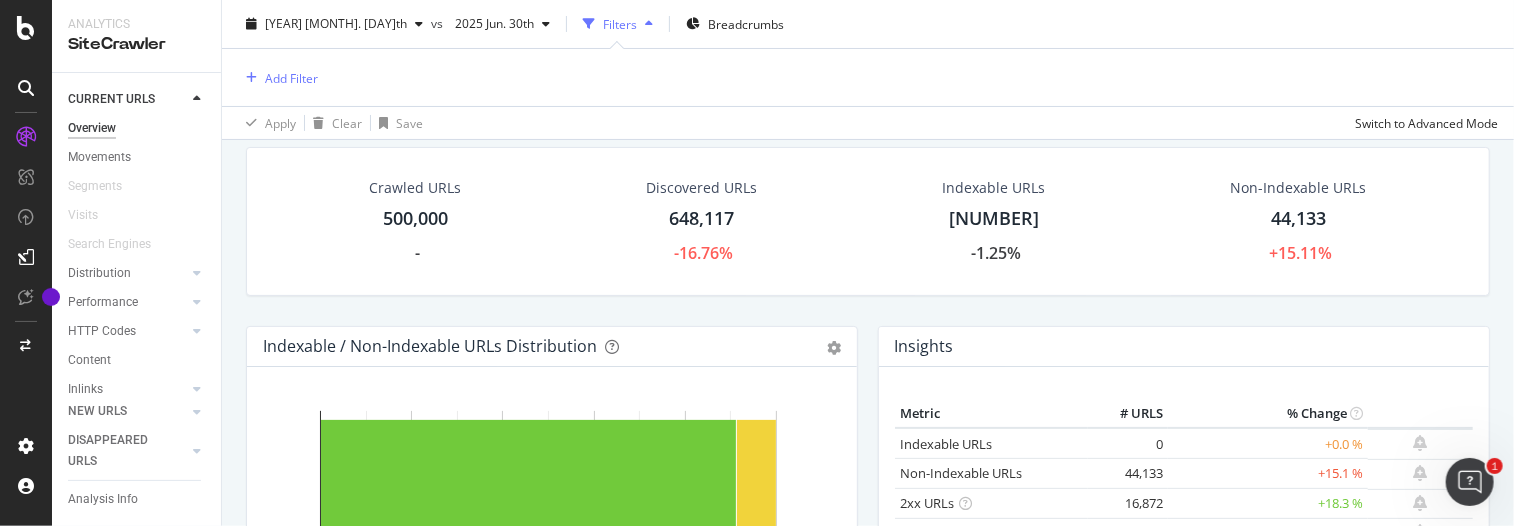 scroll, scrollTop: 64, scrollLeft: 0, axis: vertical 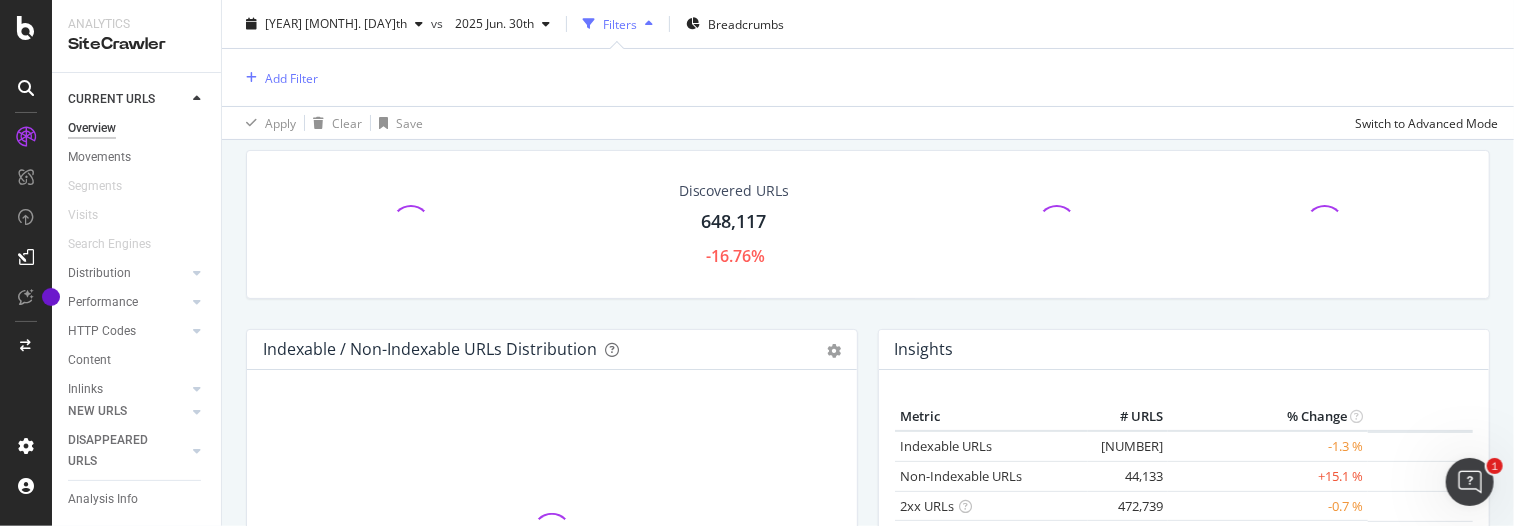 click on "Add Filter" at bounding box center [868, 77] 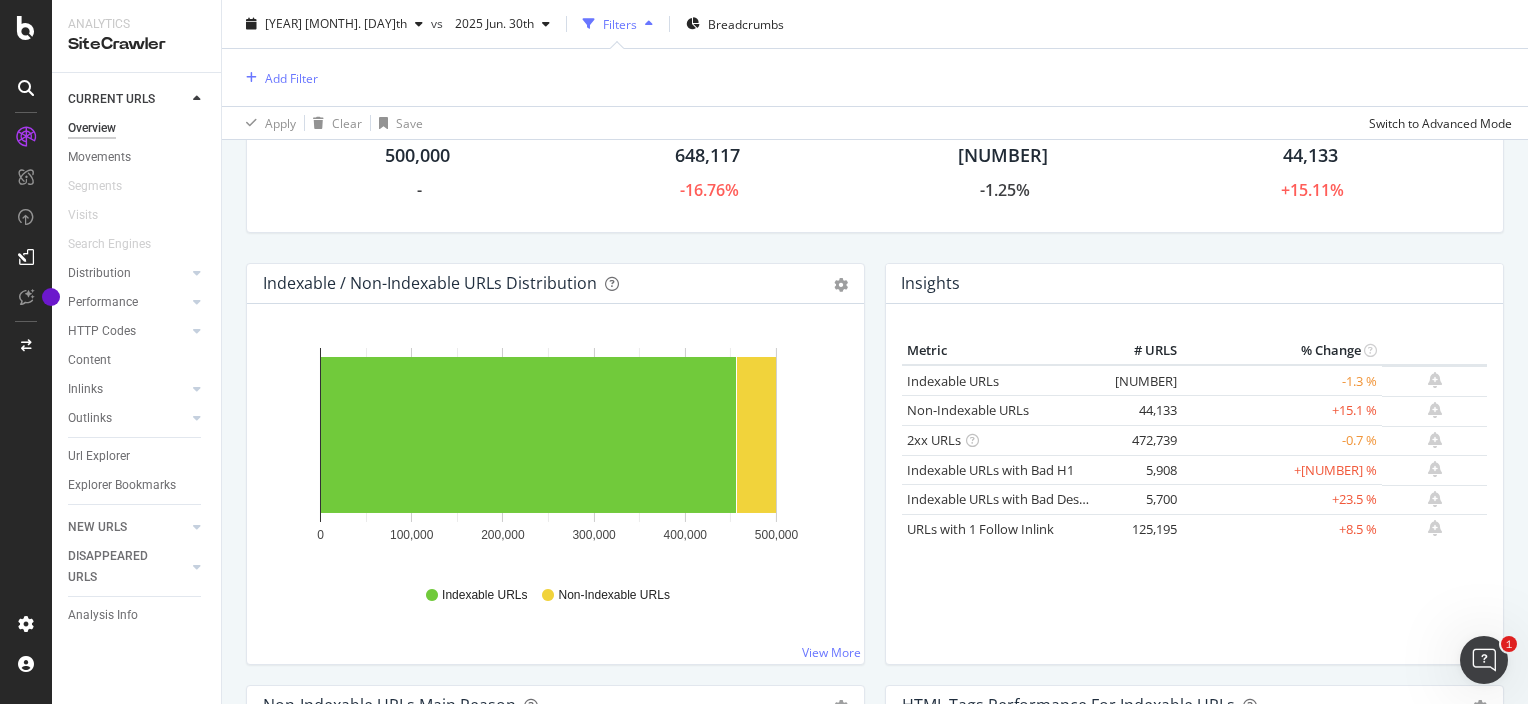 scroll, scrollTop: 130, scrollLeft: 0, axis: vertical 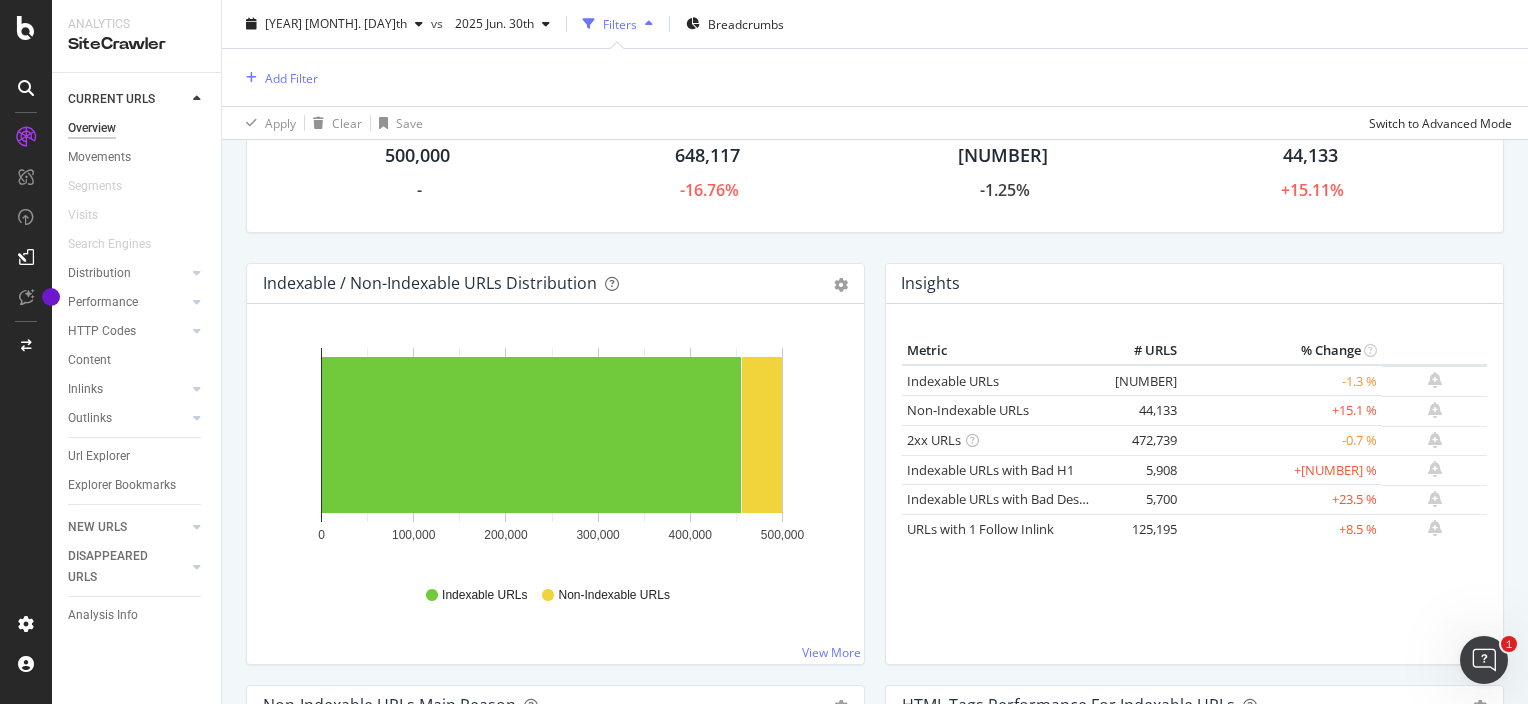 click on "Metric
# URLS
%
Change
Indexable URLs
455,867
-1.3 %
Non-Indexable URLs
44,133
+15.1 %
2xx URLs" at bounding box center [1194, 492] 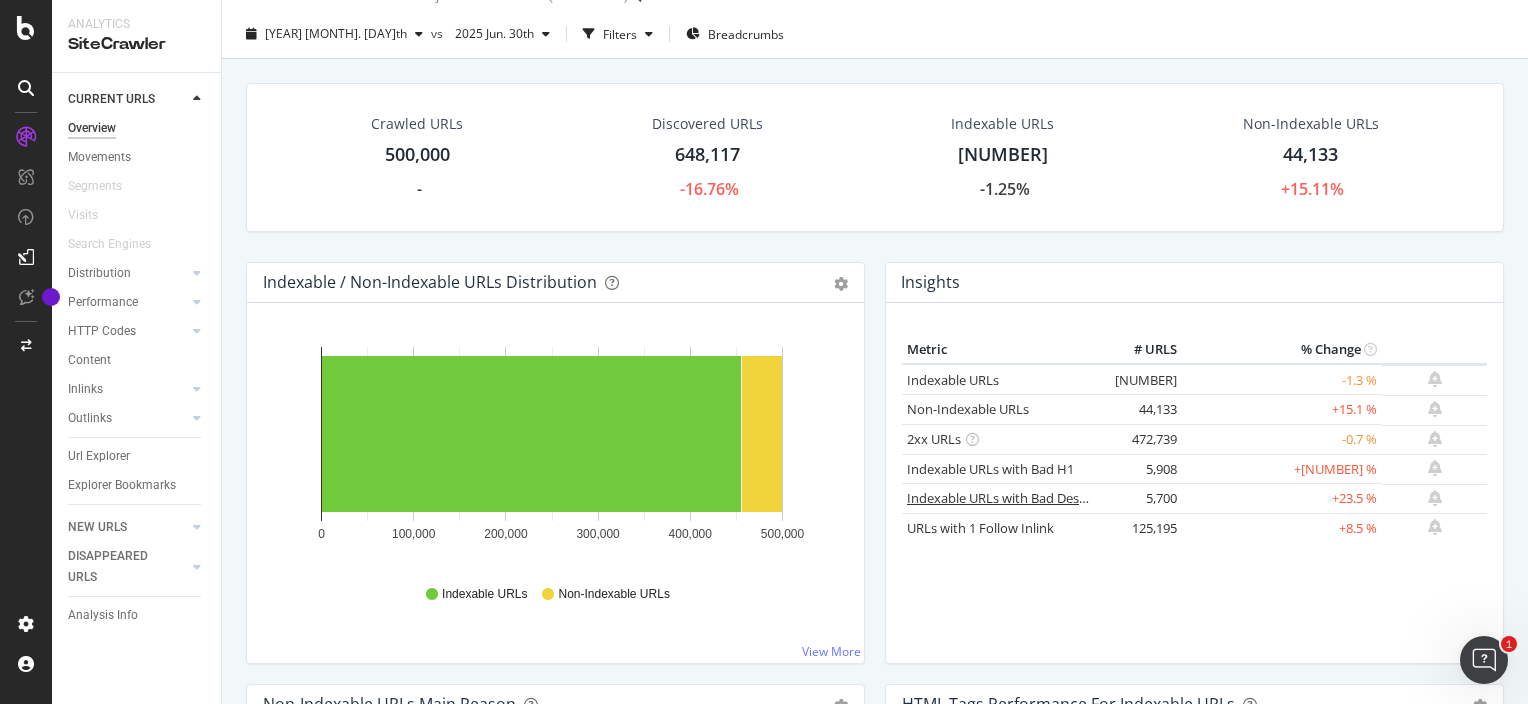 click on "Indexable URLs with Bad Description" at bounding box center (1016, 498) 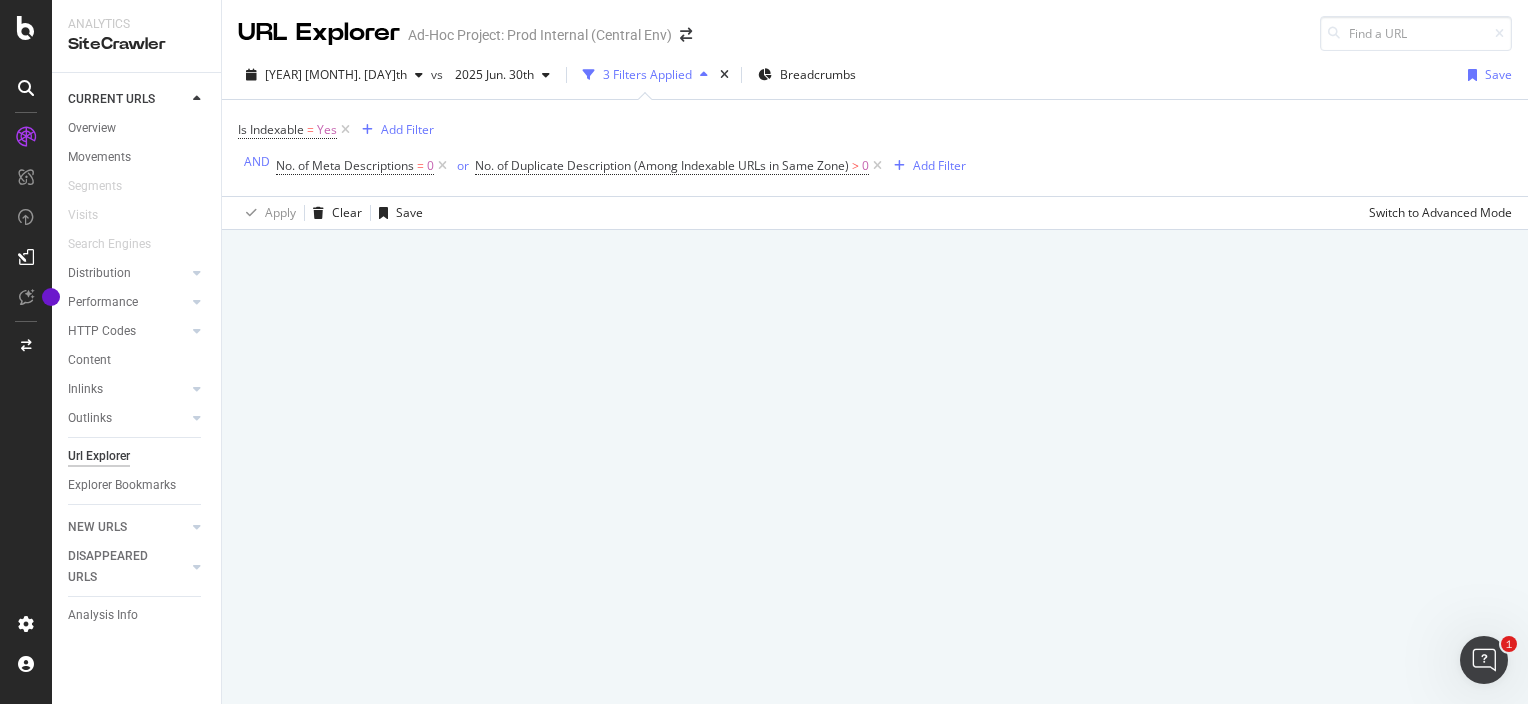 scroll, scrollTop: 0, scrollLeft: 0, axis: both 